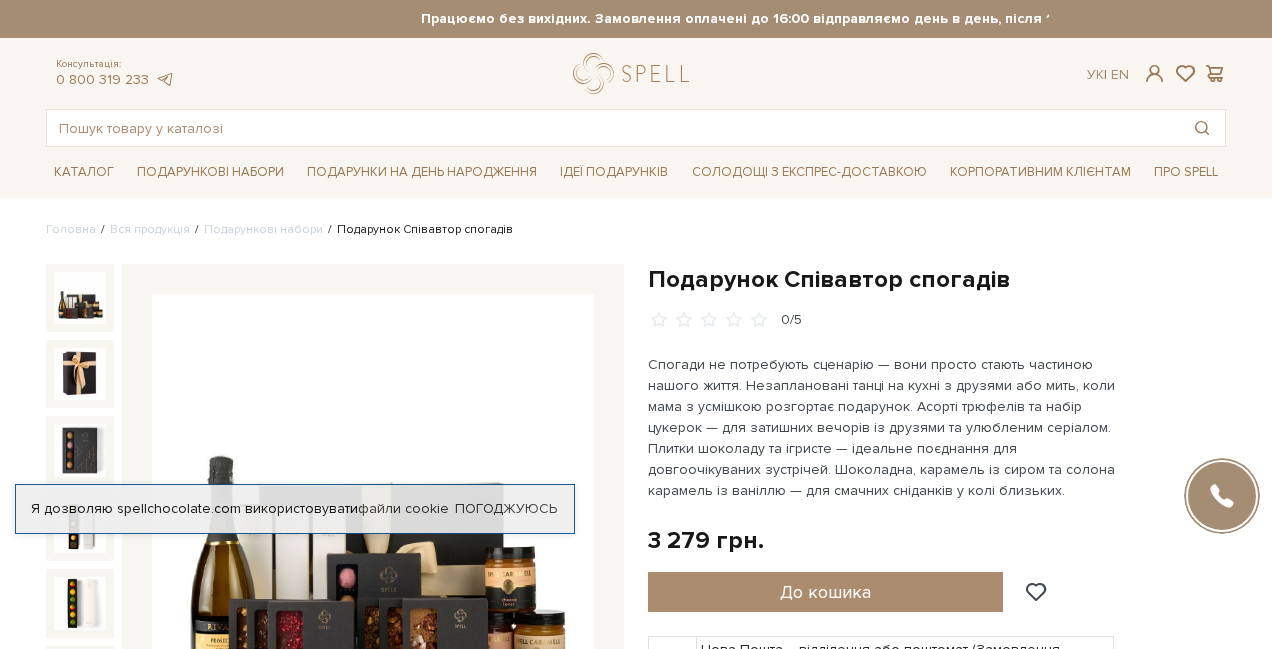 scroll, scrollTop: 0, scrollLeft: 0, axis: both 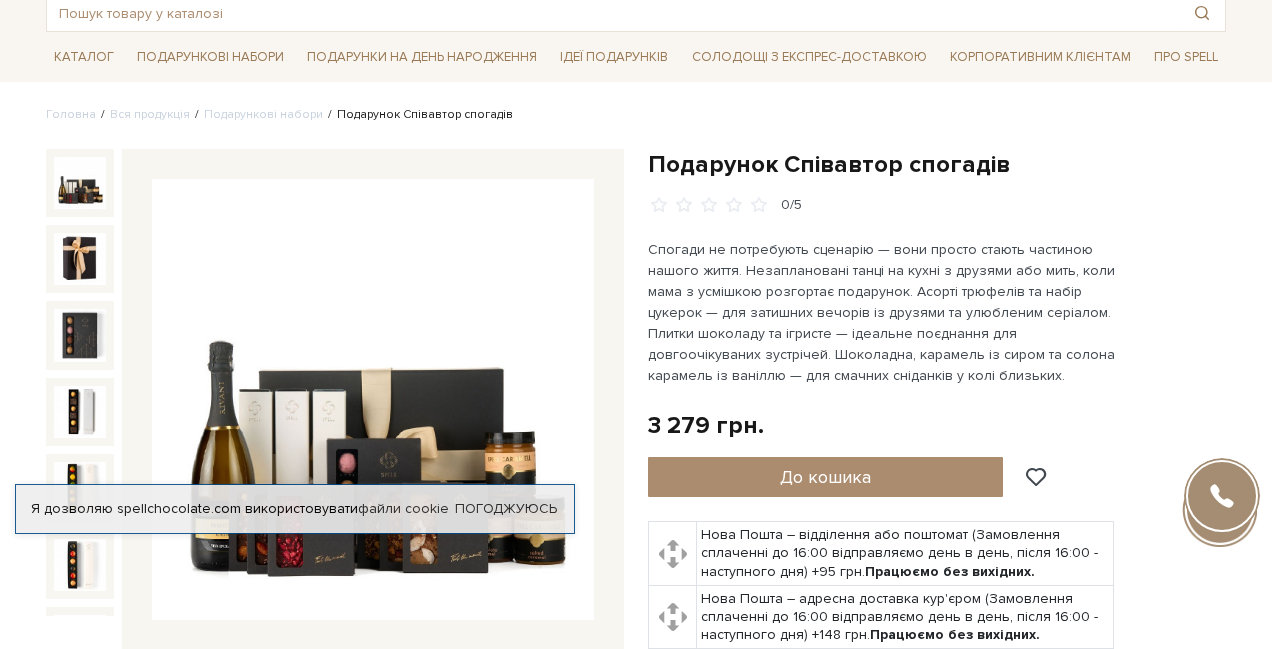 click on "Спогади не потребують сценарію — вони просто стають частиною нашого життя. Незаплановані танці на кухні з друзями або мить, коли мама з усмішкою розгортає подарунок. Асорті трюфелів та набір цукерок — для затишних вечорів із друзями та улюбленим серіалом. Плитки шоколаду та ігристе — ідеальне поєднання для довгоочікуваних зустрічей. Шоколадна, карамель із сиром та солона карамель із ваніллю — для смачних сніданків у колі близьких." at bounding box center (882, 312) 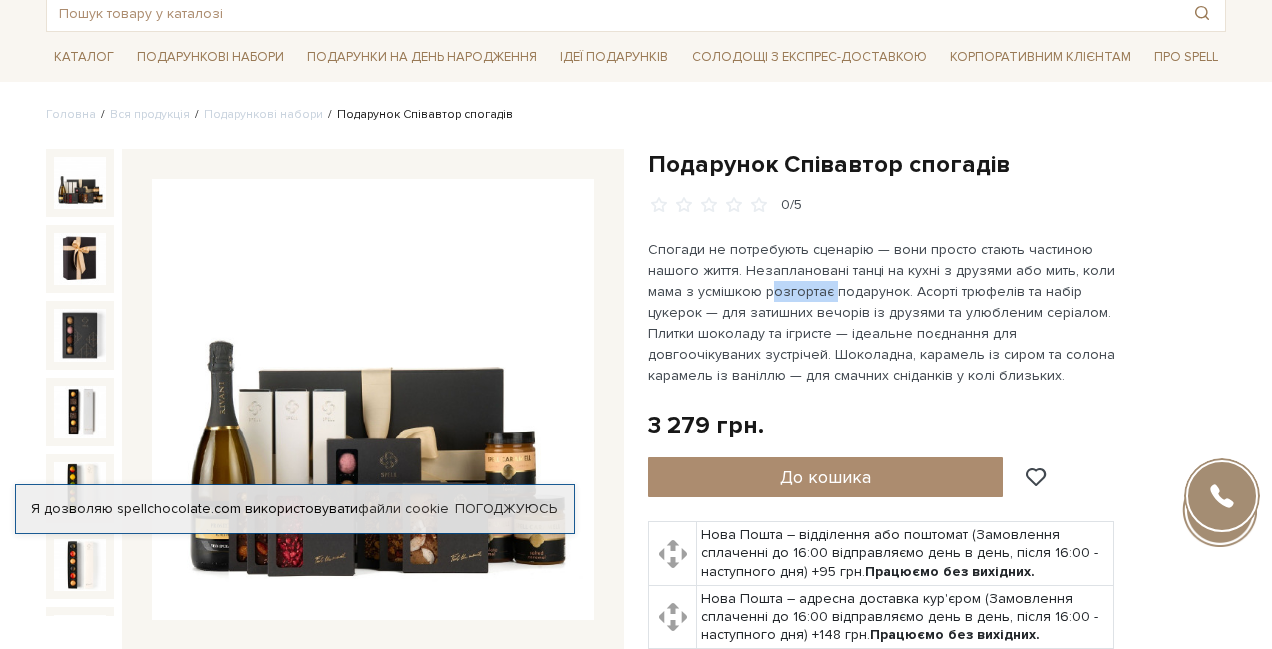 click on "Спогади не потребують сценарію — вони просто стають частиною нашого життя. Незаплановані танці на кухні з друзями або мить, коли мама з усмішкою розгортає подарунок. Асорті трюфелів та набір цукерок — для затишних вечорів із друзями та улюбленим серіалом. Плитки шоколаду та ігристе — ідеальне поєднання для довгоочікуваних зустрічей. Шоколадна, карамель із сиром та солона карамель із ваніллю — для смачних сніданків у колі близьких." at bounding box center [882, 312] 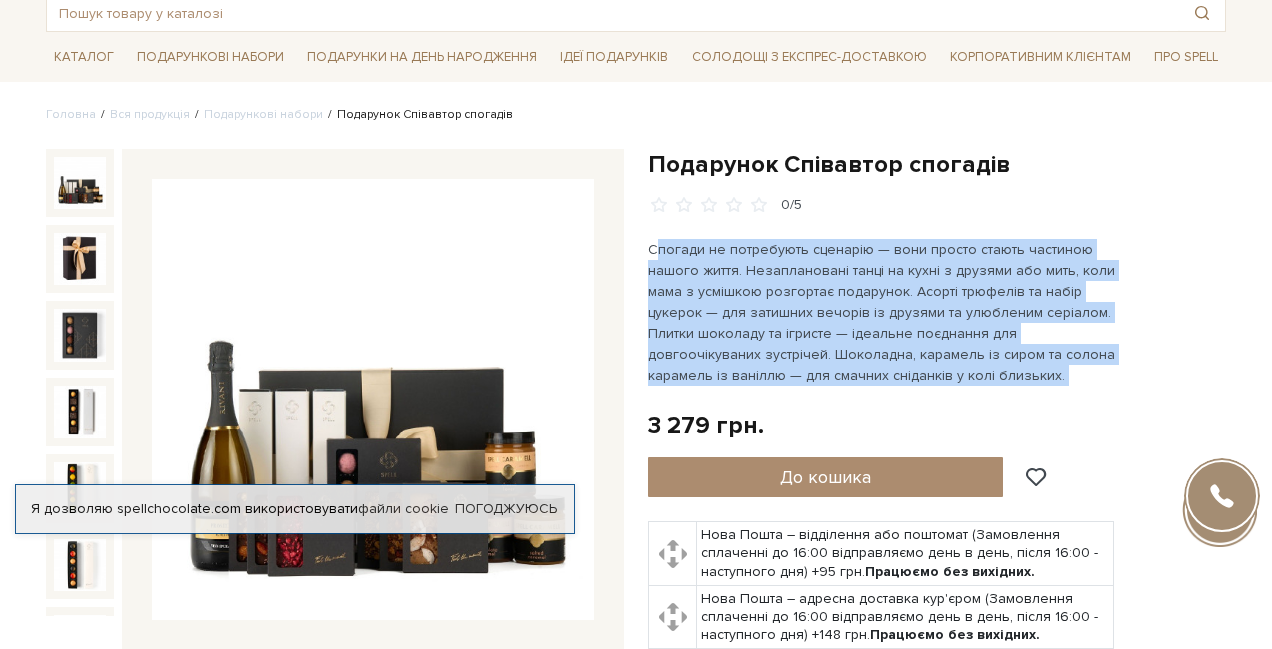 click on "Спогади не потребують сценарію — вони просто стають частиною нашого життя. Незаплановані танці на кухні з друзями або мить, коли мама з усмішкою розгортає подарунок. Асорті трюфелів та набір цукерок — для затишних вечорів із друзями та улюбленим серіалом. Плитки шоколаду та ігристе — ідеальне поєднання для довгоочікуваних зустрічей. Шоколадна, карамель із сиром та солона карамель із ваніллю — для смачних сніданків у колі близьких." at bounding box center [882, 312] 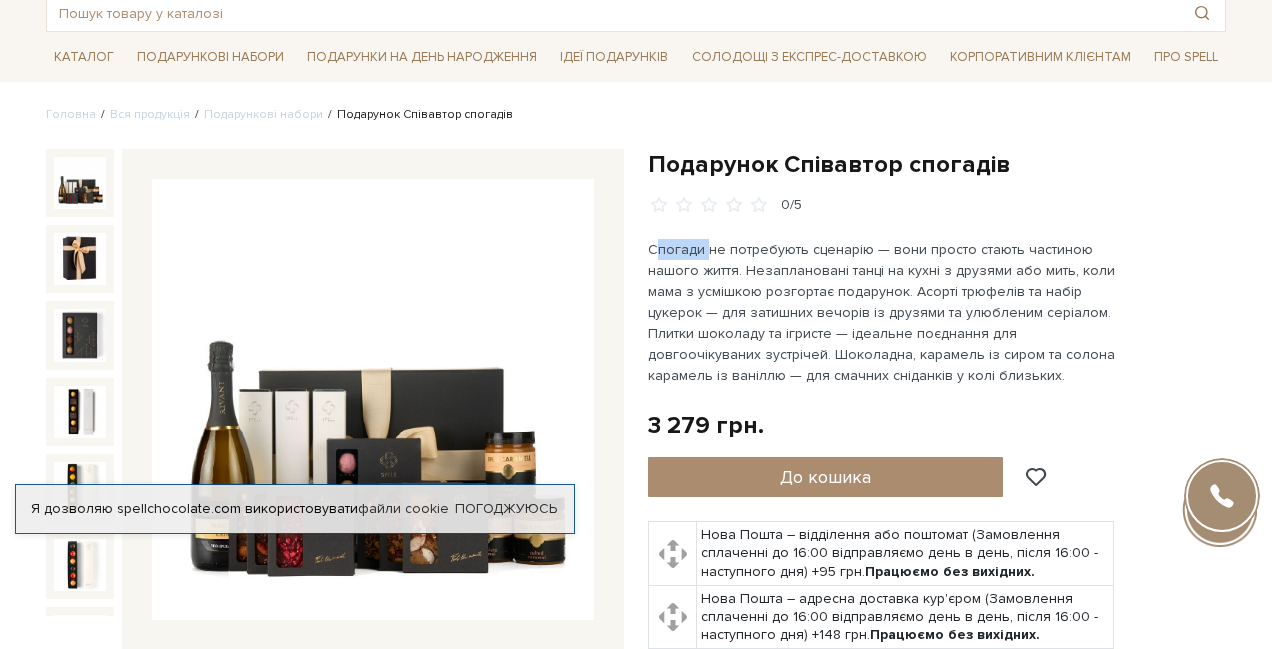 click on "Спогади не потребують сценарію — вони просто стають частиною нашого життя. Незаплановані танці на кухні з друзями або мить, коли мама з усмішкою розгортає подарунок. Асорті трюфелів та набір цукерок — для затишних вечорів із друзями та улюбленим серіалом. Плитки шоколаду та ігристе — ідеальне поєднання для довгоочікуваних зустрічей. Шоколадна, карамель із сиром та солона карамель із ваніллю — для смачних сніданків у колі близьких." at bounding box center (882, 312) 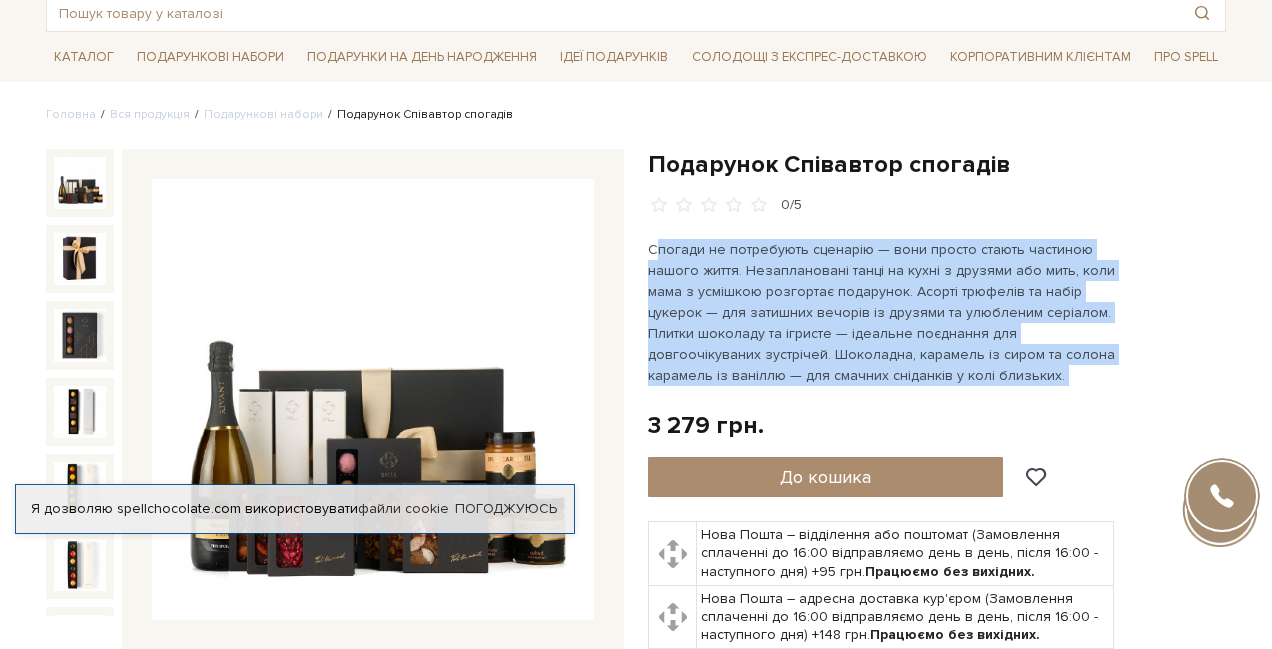 drag, startPoint x: 694, startPoint y: 244, endPoint x: 830, endPoint y: 305, distance: 149.05368 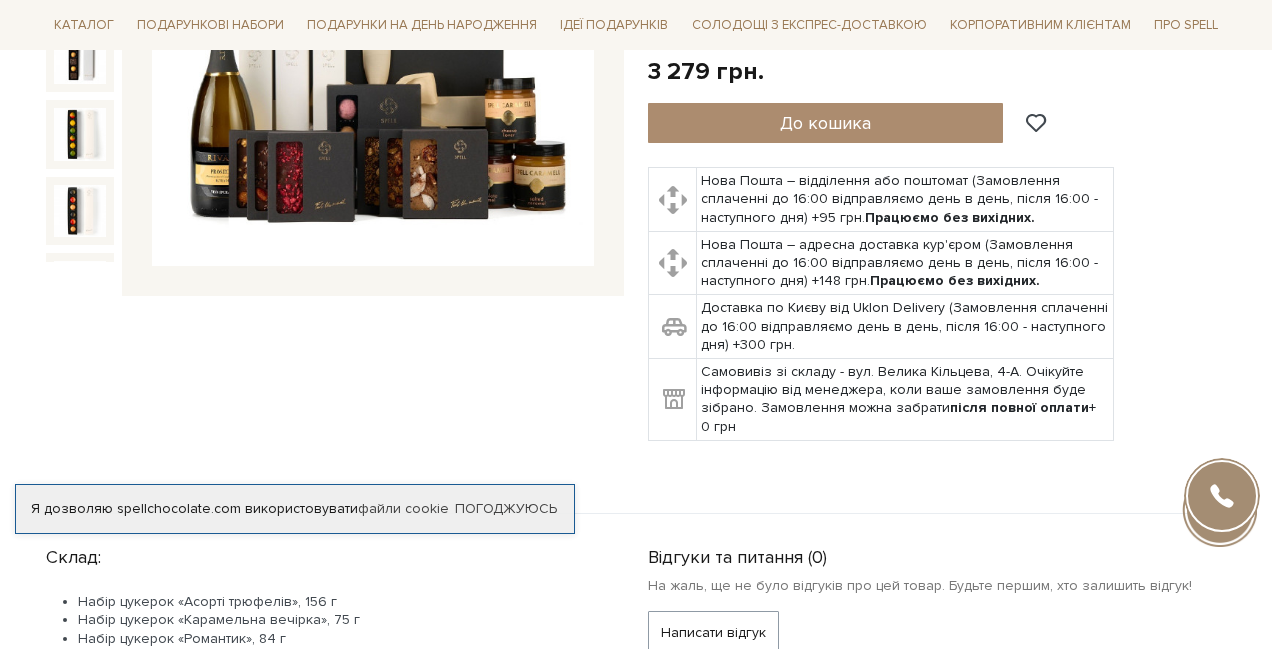 scroll, scrollTop: 517, scrollLeft: 0, axis: vertical 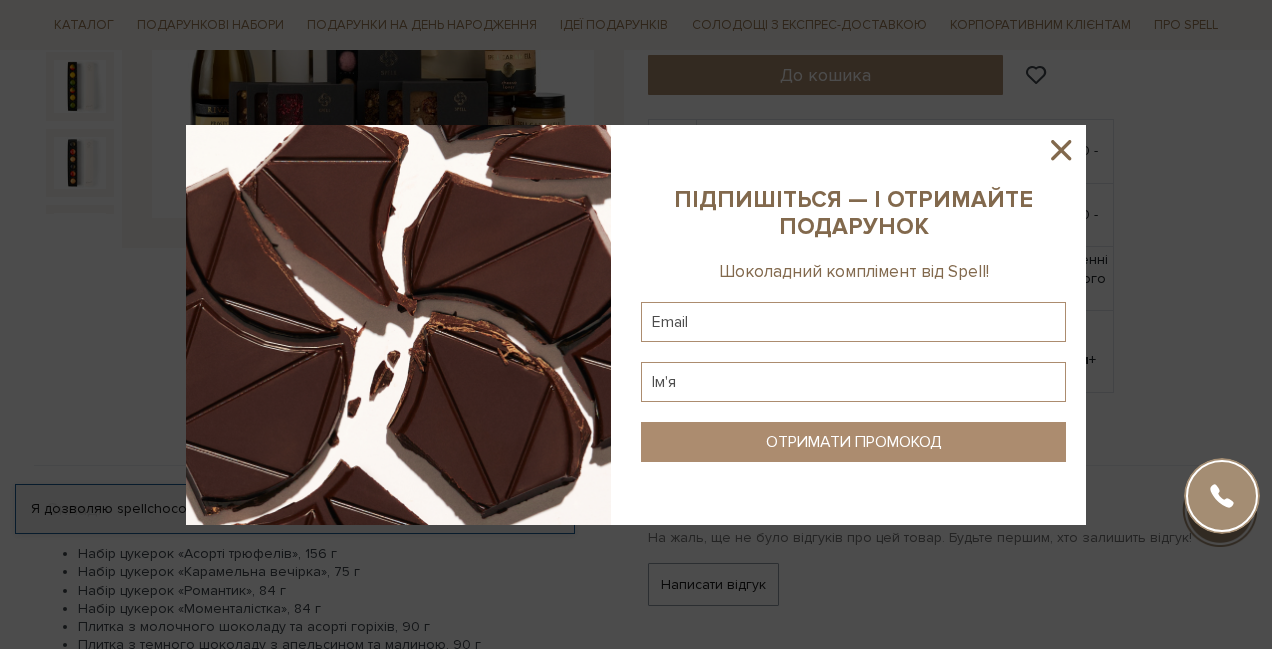 click 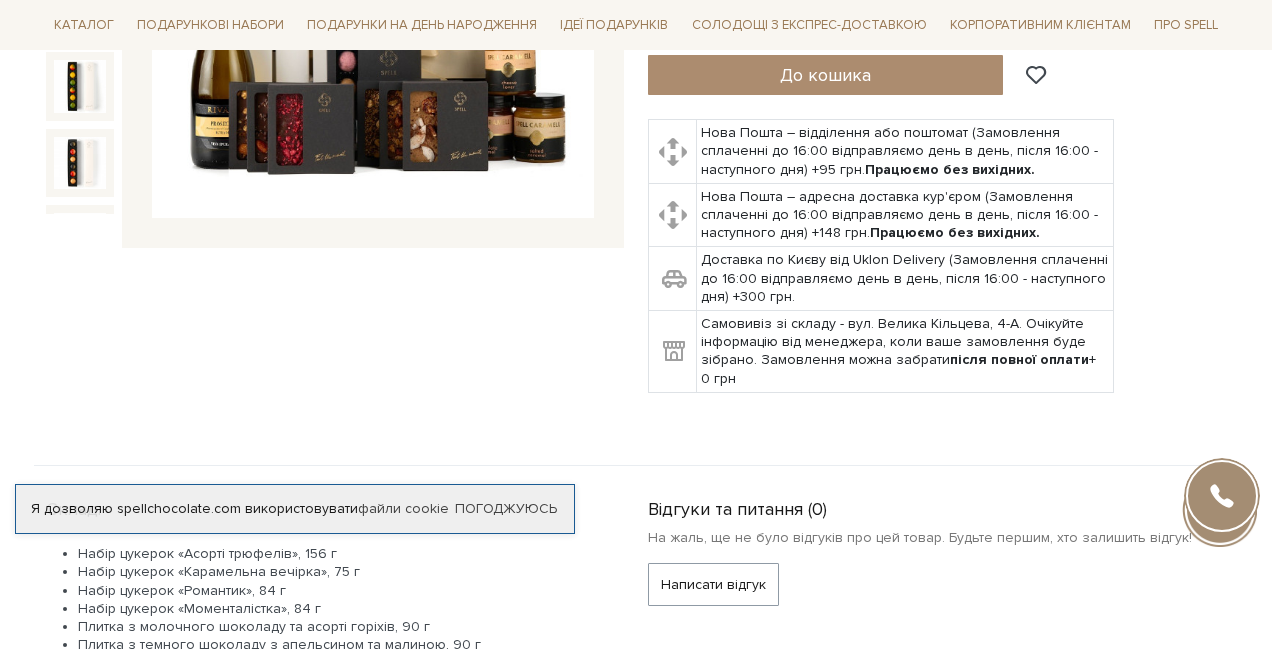 click on "Подарунок Співавтор спогадів" at bounding box center (937, 70) 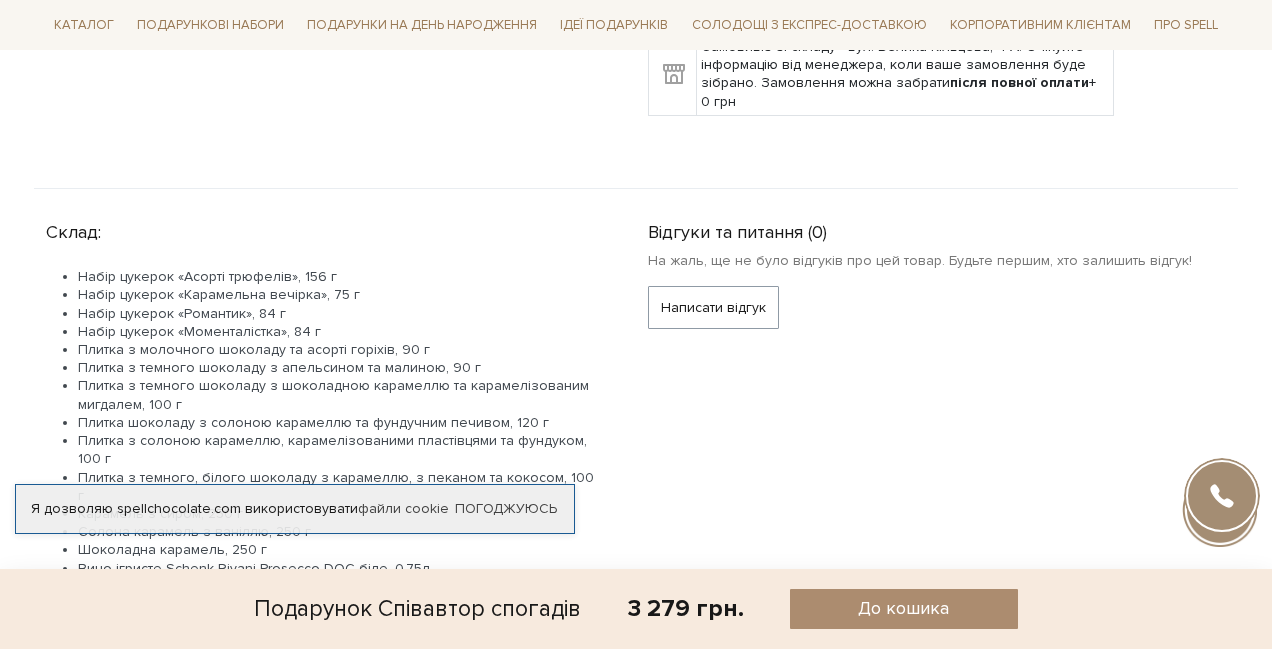 scroll, scrollTop: 784, scrollLeft: 0, axis: vertical 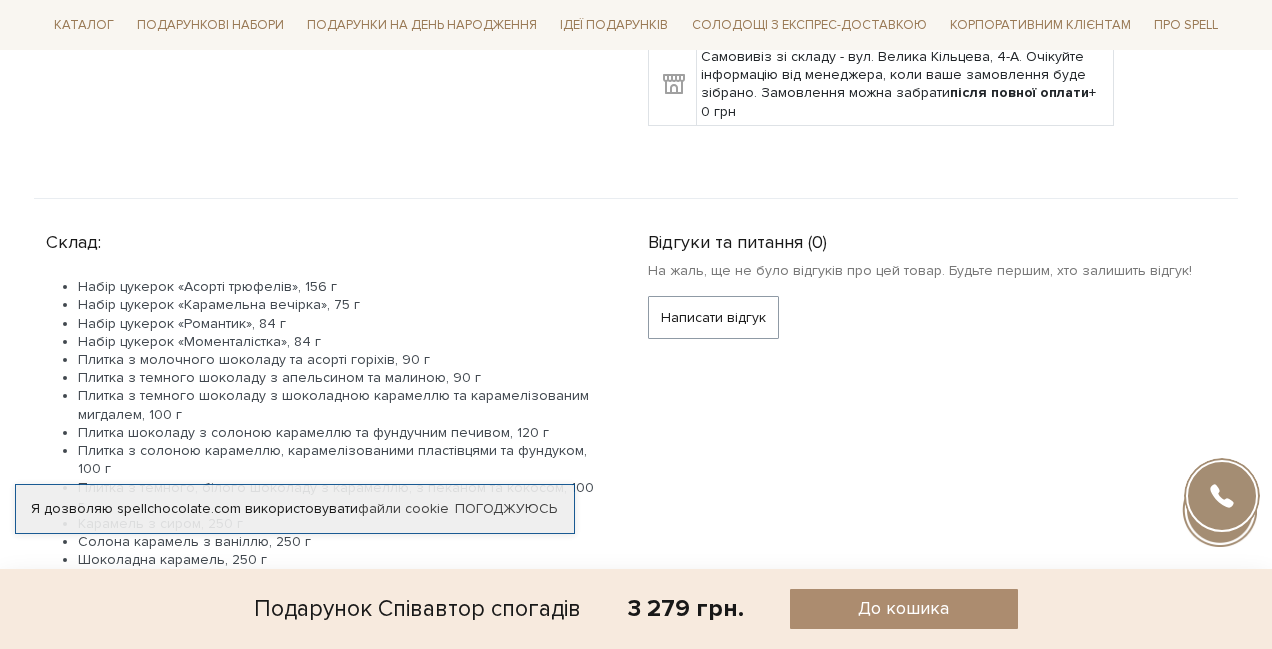 click on "Набір цукерок «Асорті трюфелів», 156 г" at bounding box center (339, 287) 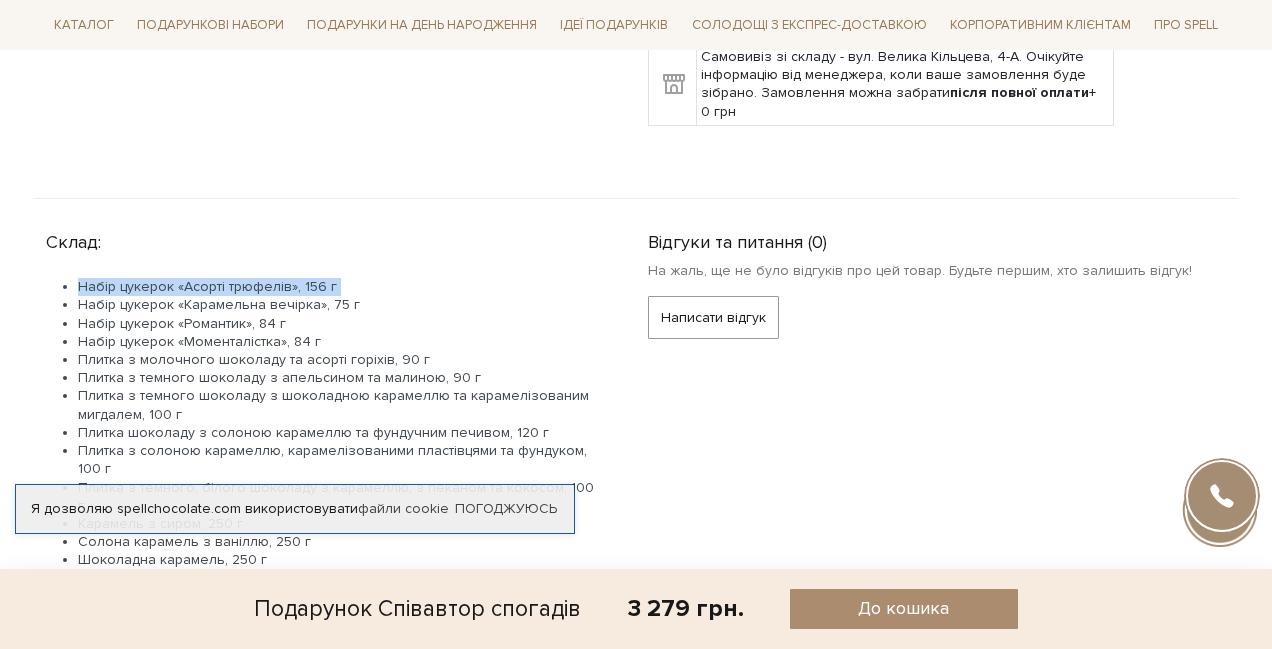 click on "Набір цукерок «Асорті трюфелів», 156 г" at bounding box center (339, 287) 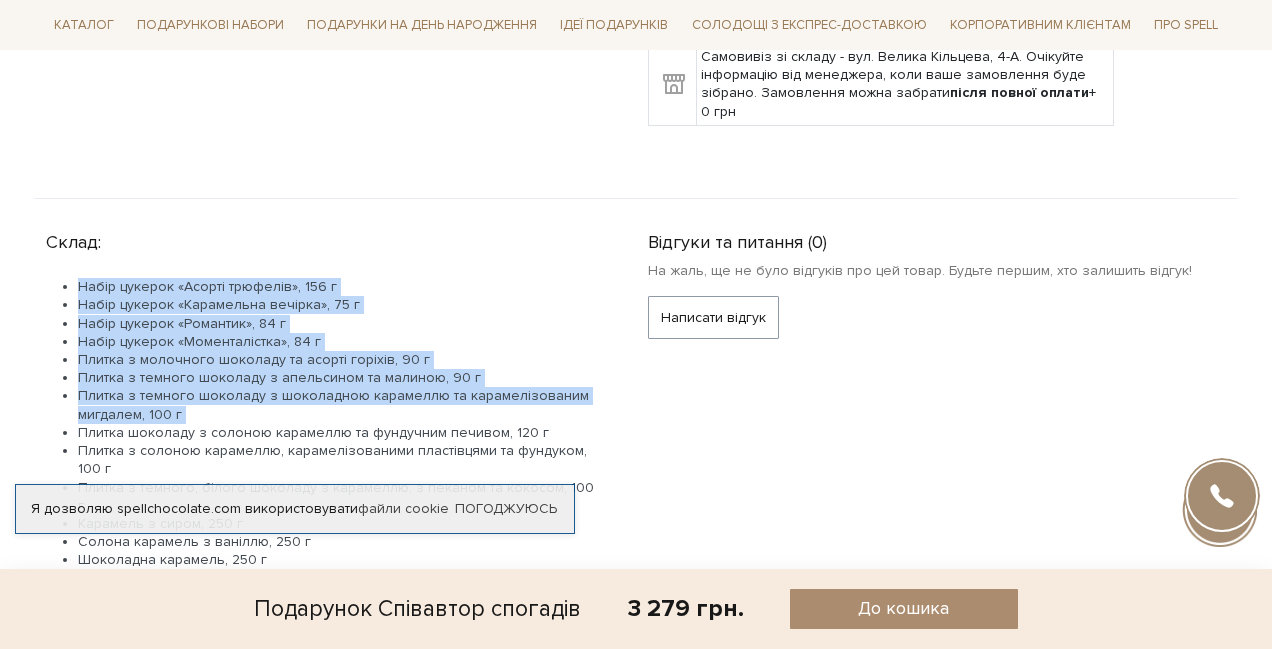 drag, startPoint x: 368, startPoint y: 283, endPoint x: 583, endPoint y: 421, distance: 255.47798 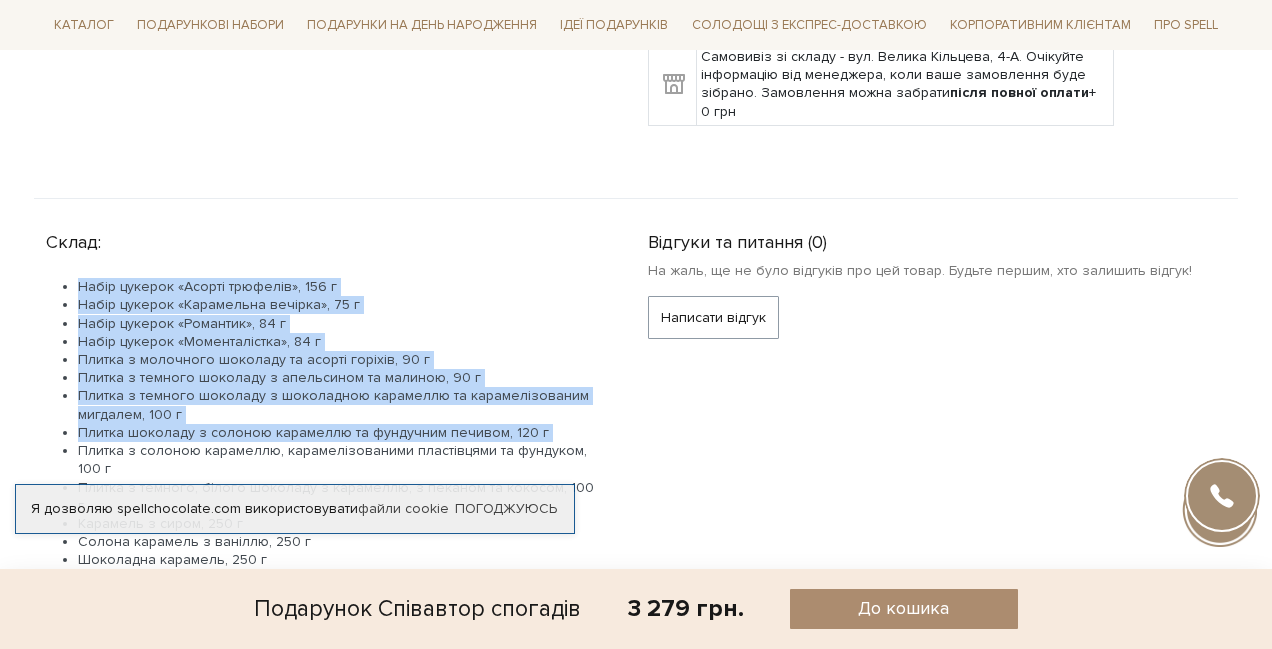 click on "Плитка з темного шоколаду з шоколадною карамеллю та карамелізованим мигдалем, 100 г" at bounding box center [339, 405] 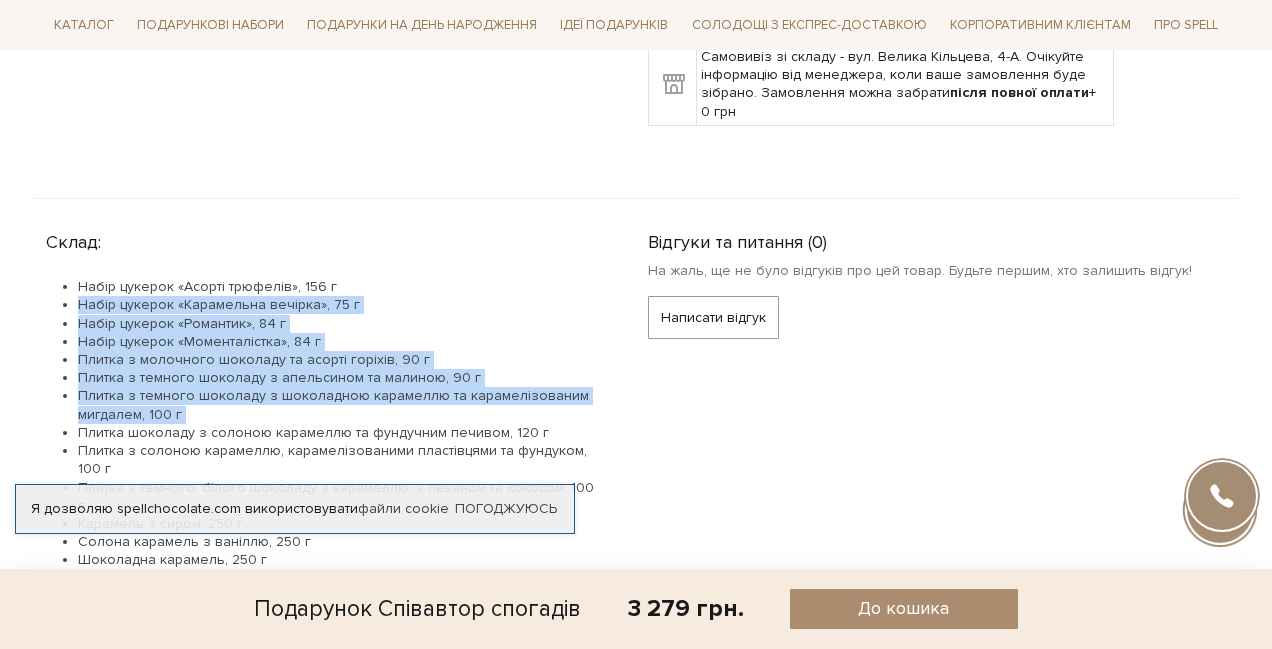 drag, startPoint x: 583, startPoint y: 421, endPoint x: 384, endPoint y: 261, distance: 255.34486 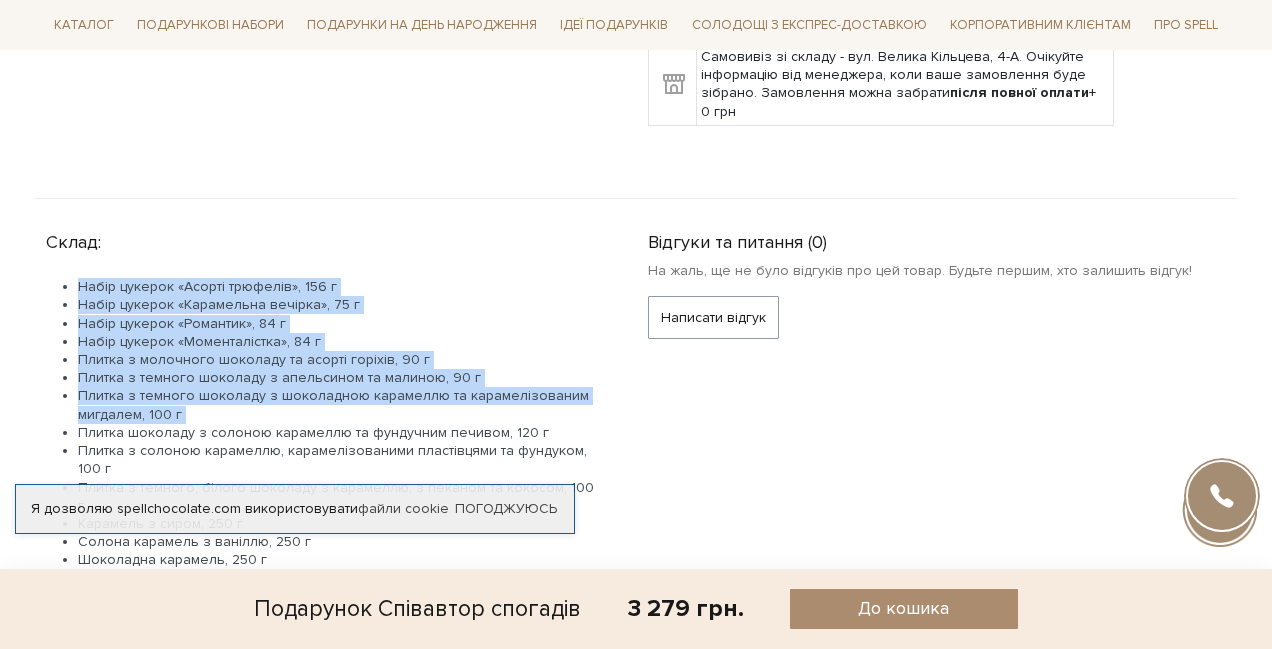 click on "Склад: Набір цукерок «Асорті трюфелів», [WEIGHT] Набір цукерок «Карамельна вечірка», [WEIGHT] Набір цукерок «Романтик», [WEIGHT] Набір цукерок «Моменталістка», [WEIGHT] Плитка з молочного шоколаду та асорті горіхів, [WEIGHT] Плитка з темного шоколаду з апельсином та малиною, [WEIGHT] Плитка з темного шоколаду з шоколадною карамеллю та карамелізованим мигдалем, [WEIGHT] Плитка шоколаду з солоною карамеллю та фундучним печивом, [WEIGHT] Плитка з солоною карамеллю, карамелізованими пластівцями та фундуком, [WEIGHT] Карамель з сиром, [WEIGHT] Солона карамель з ваніллю, [WEIGHT] Вага нетто: [WEIGHT]" at bounding box center (335, 509) 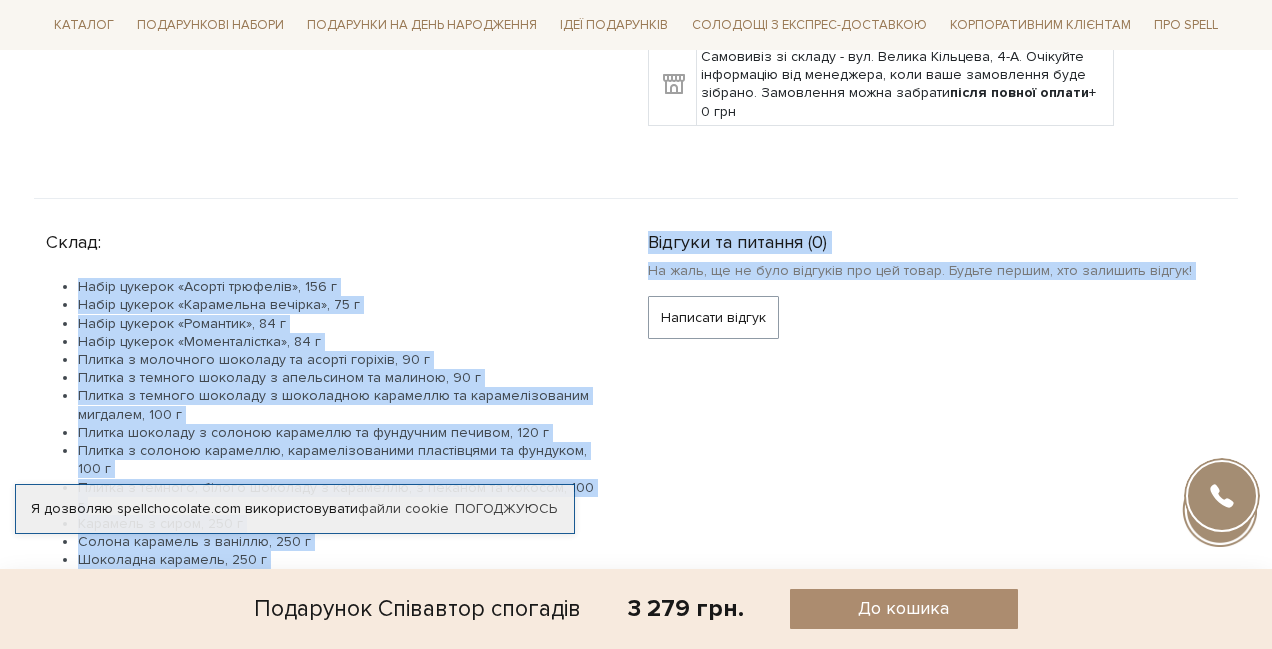 drag, startPoint x: 384, startPoint y: 261, endPoint x: 688, endPoint y: 465, distance: 366.10382 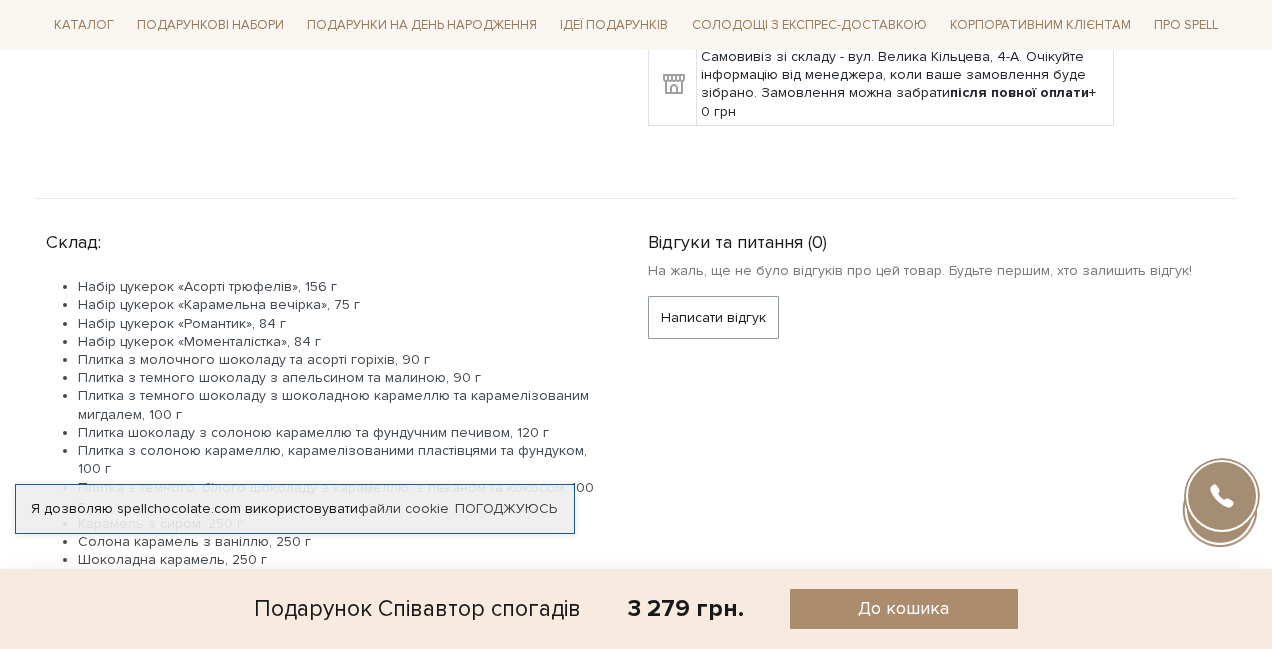 click on "Склад:" at bounding box center (323, 238) 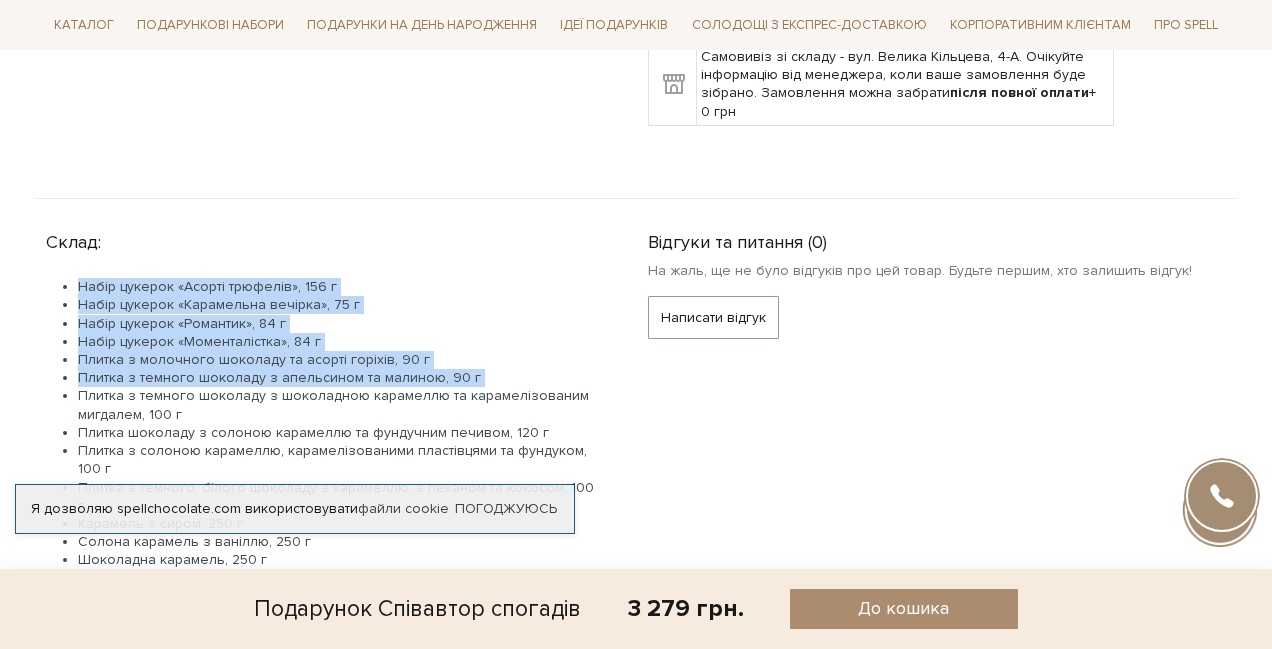 drag, startPoint x: 471, startPoint y: 253, endPoint x: 646, endPoint y: 421, distance: 242.58813 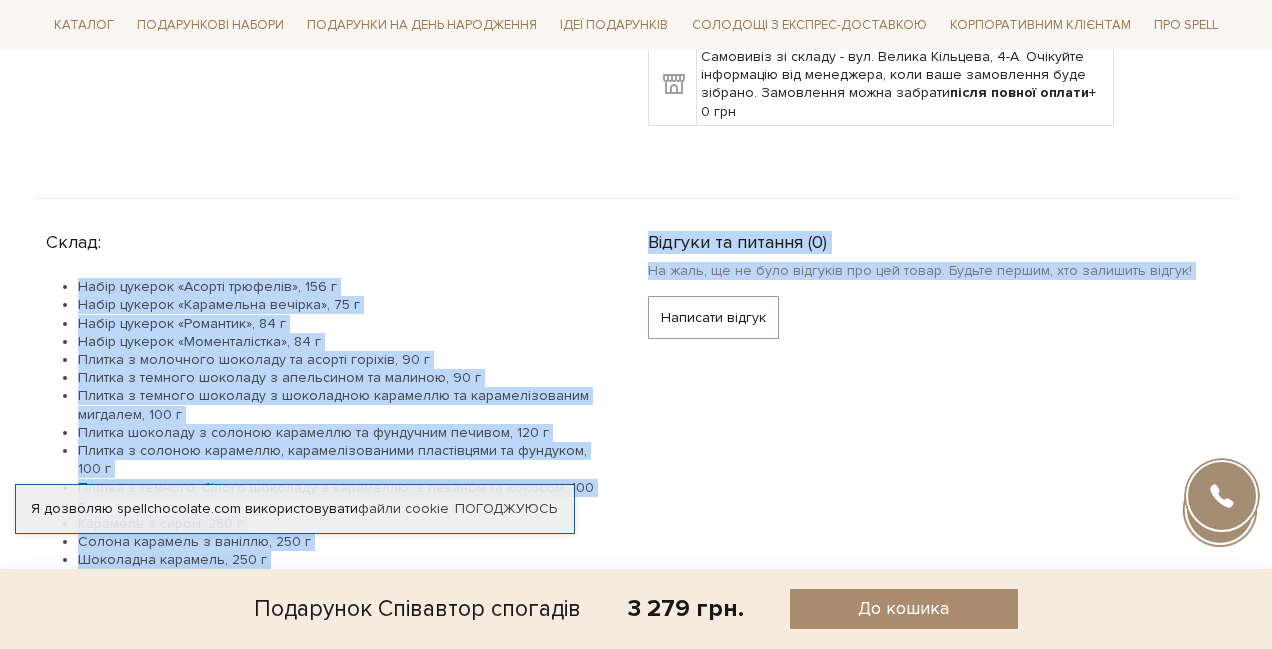 click on "Відгуки та питання ([NUMBER]) Відгуки [NUMBER] [NUMBER] / [NUMBER] Середній рейтинг товару Написати відгук [NUMBER]" at bounding box center (937, 774) 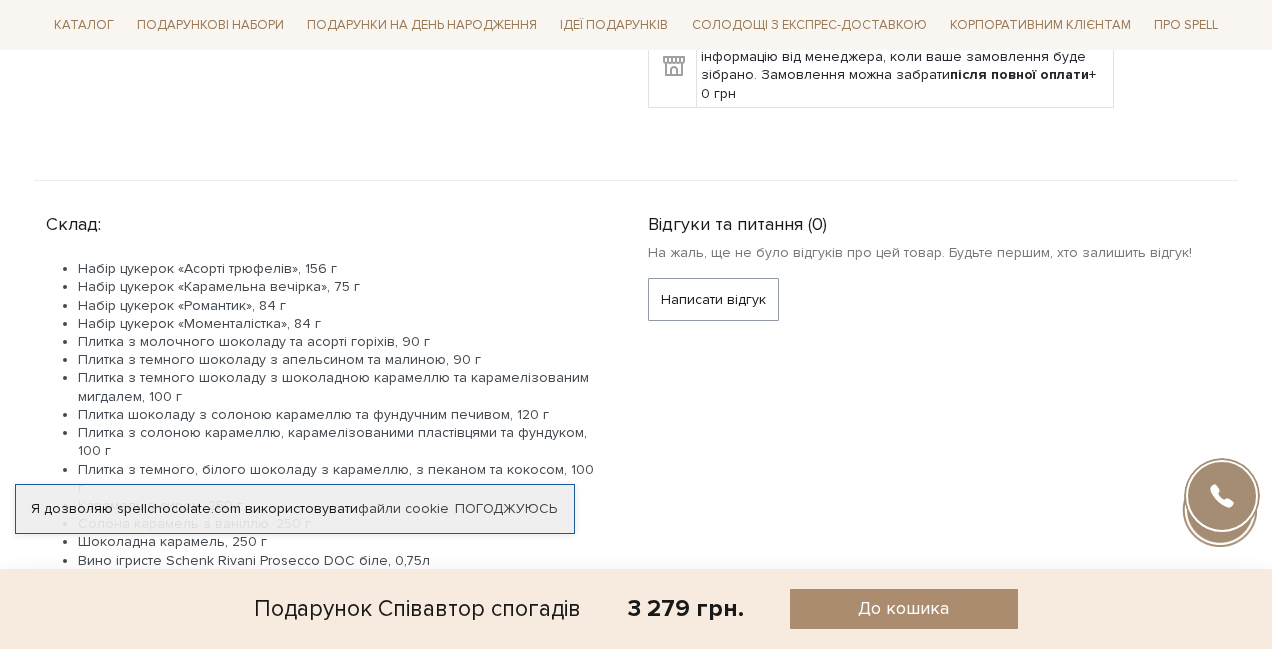 scroll, scrollTop: 785, scrollLeft: 0, axis: vertical 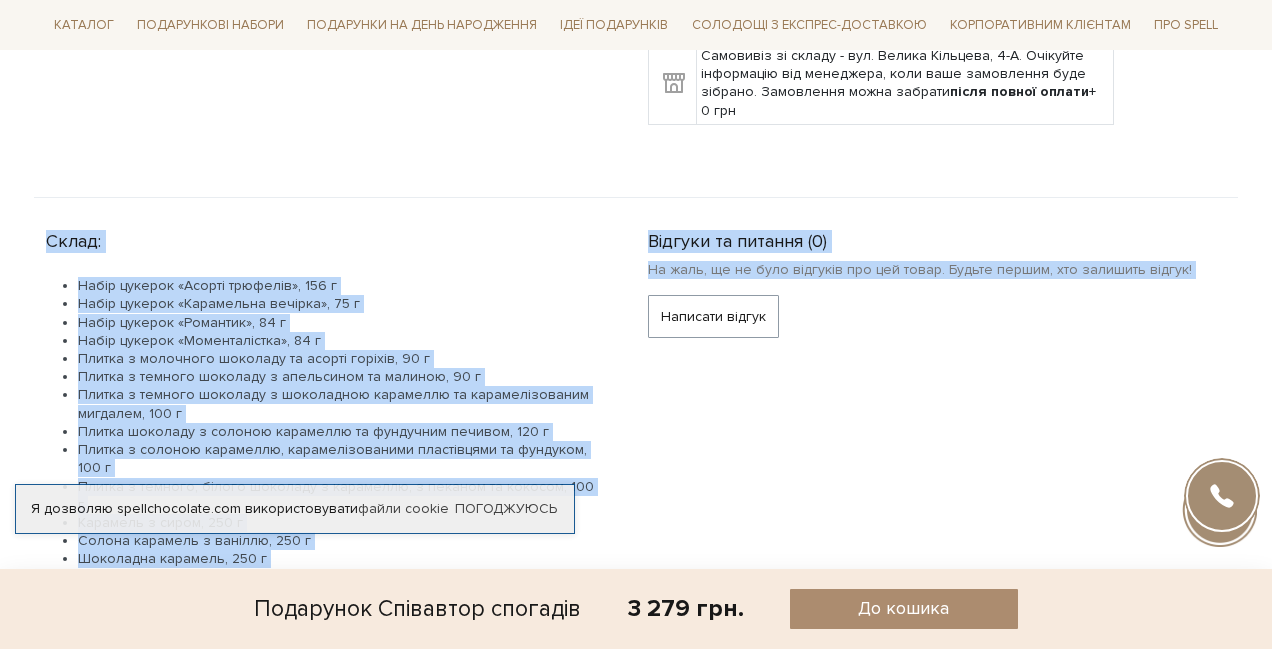 drag, startPoint x: 583, startPoint y: 214, endPoint x: 976, endPoint y: 364, distance: 420.65308 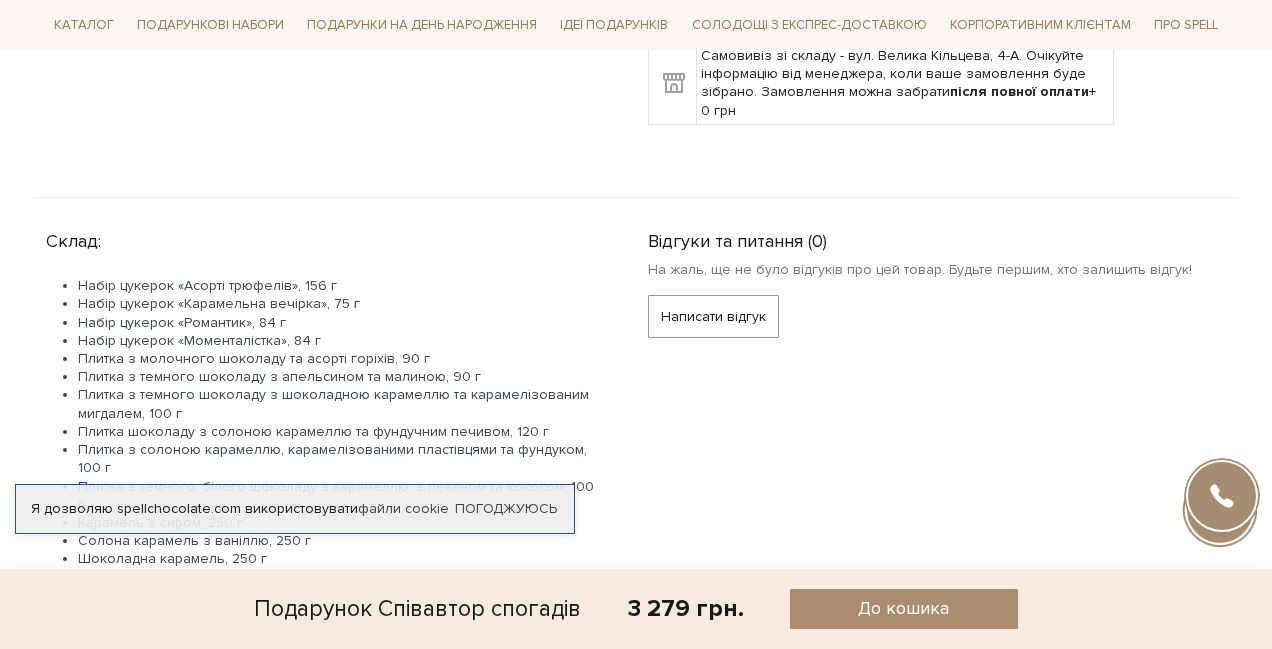 click on "Відгуки та питання ([NUMBER]) Відгуки [NUMBER] [NUMBER] / [NUMBER] Середній рейтинг товару Написати відгук [NUMBER]" at bounding box center [937, 773] 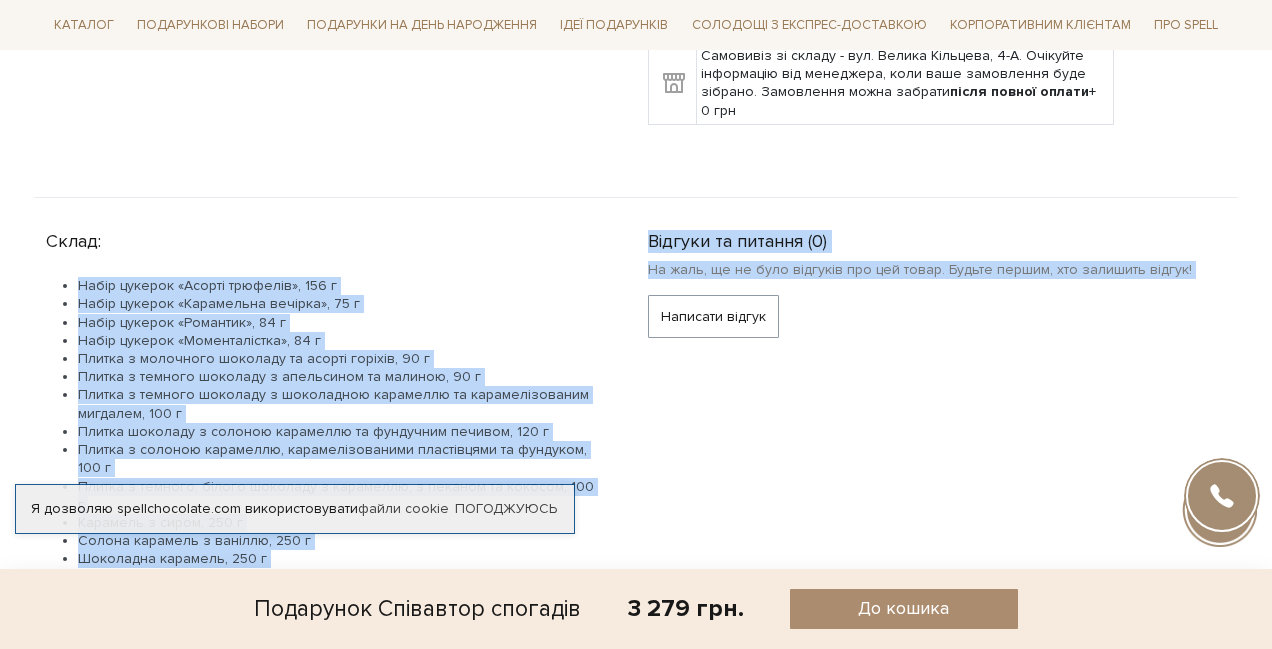 drag, startPoint x: 976, startPoint y: 365, endPoint x: 587, endPoint y: 239, distance: 408.8973 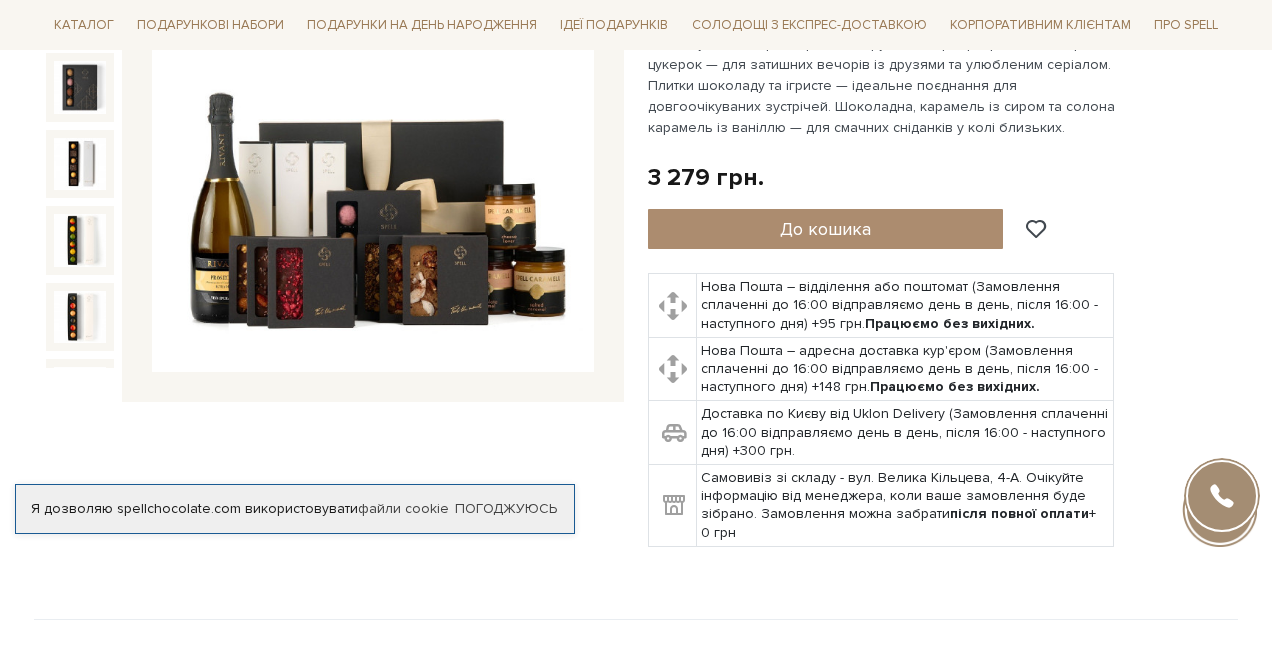 scroll, scrollTop: 272, scrollLeft: 0, axis: vertical 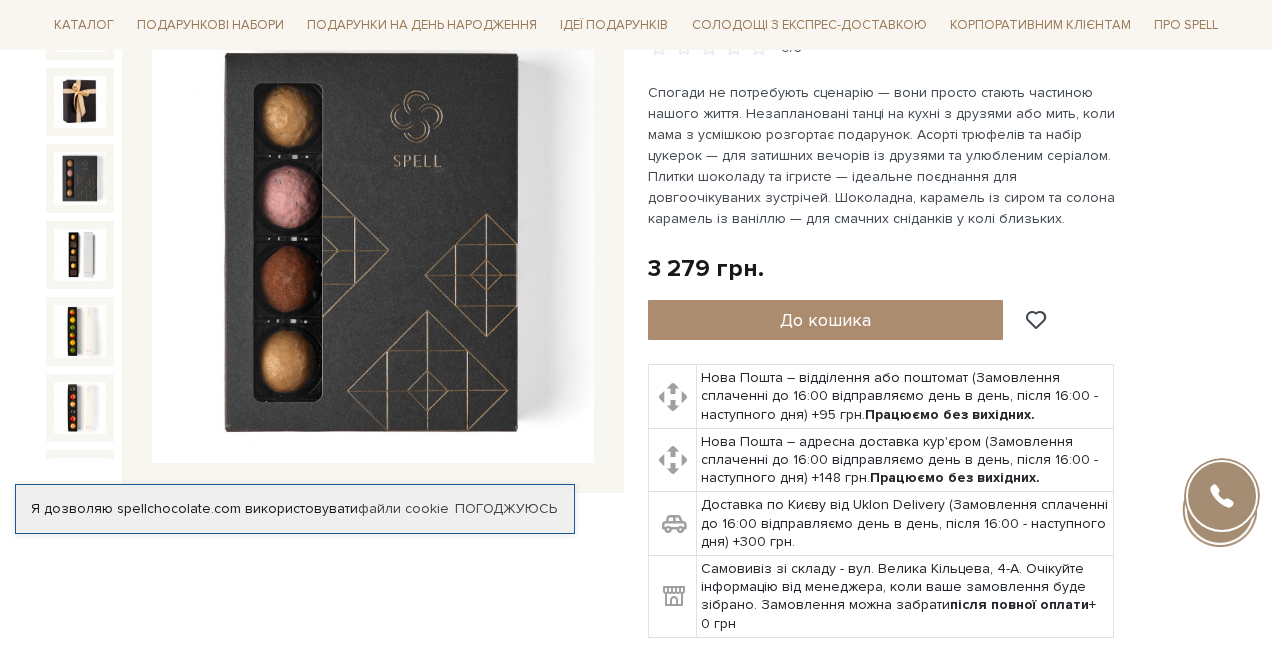 click at bounding box center [80, 178] 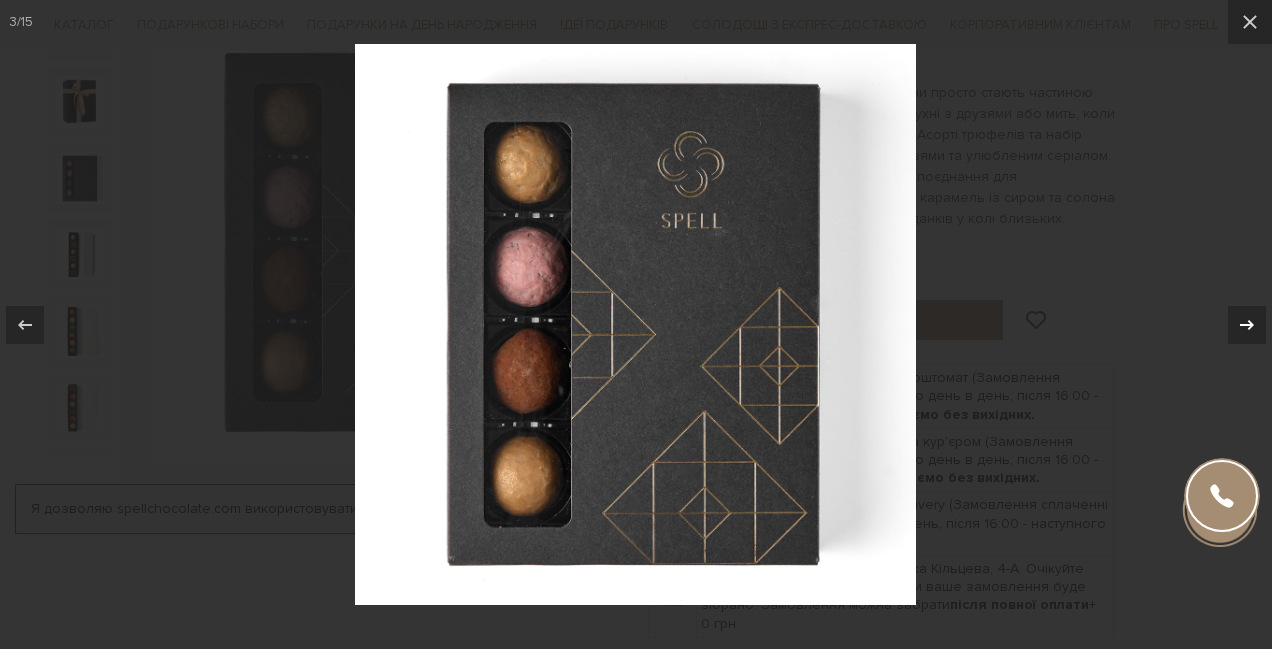 click at bounding box center (1247, 325) 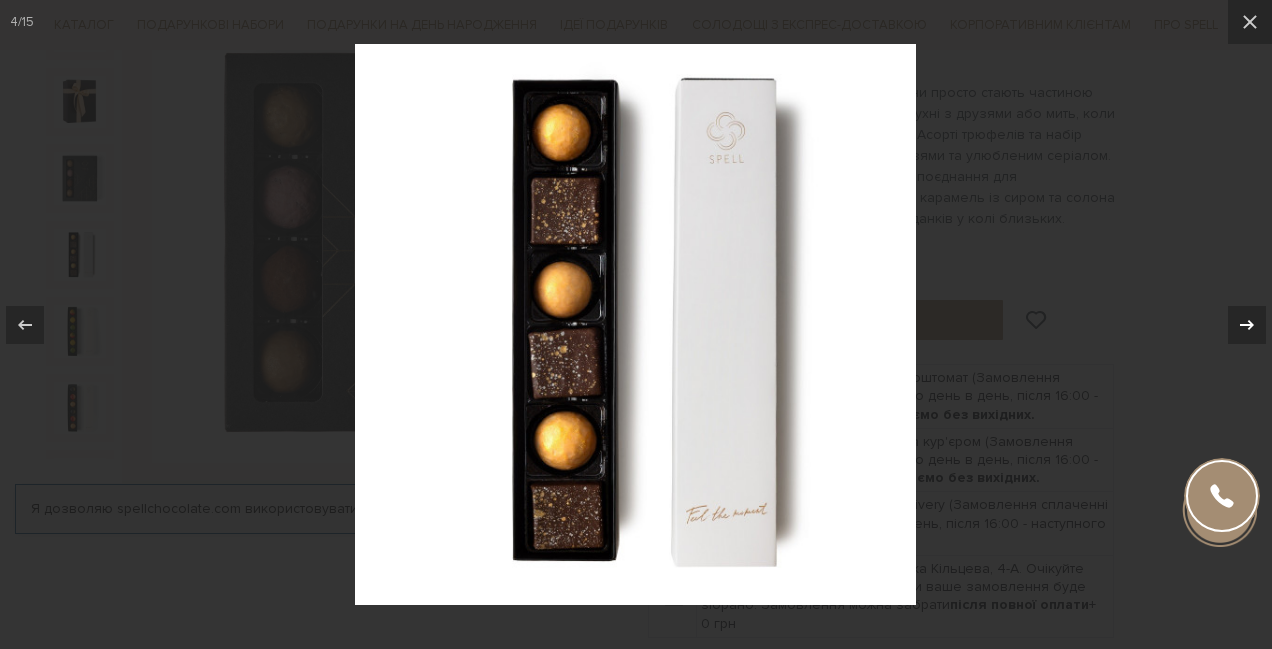 click at bounding box center (1247, 325) 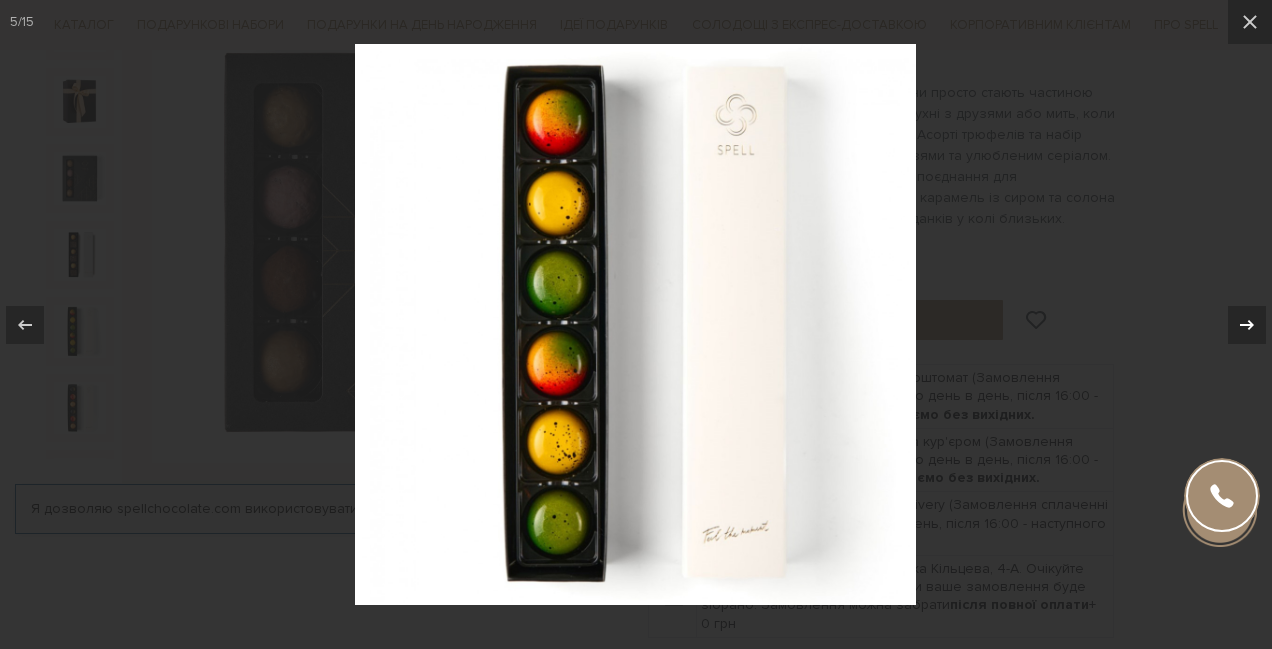 click at bounding box center (1247, 325) 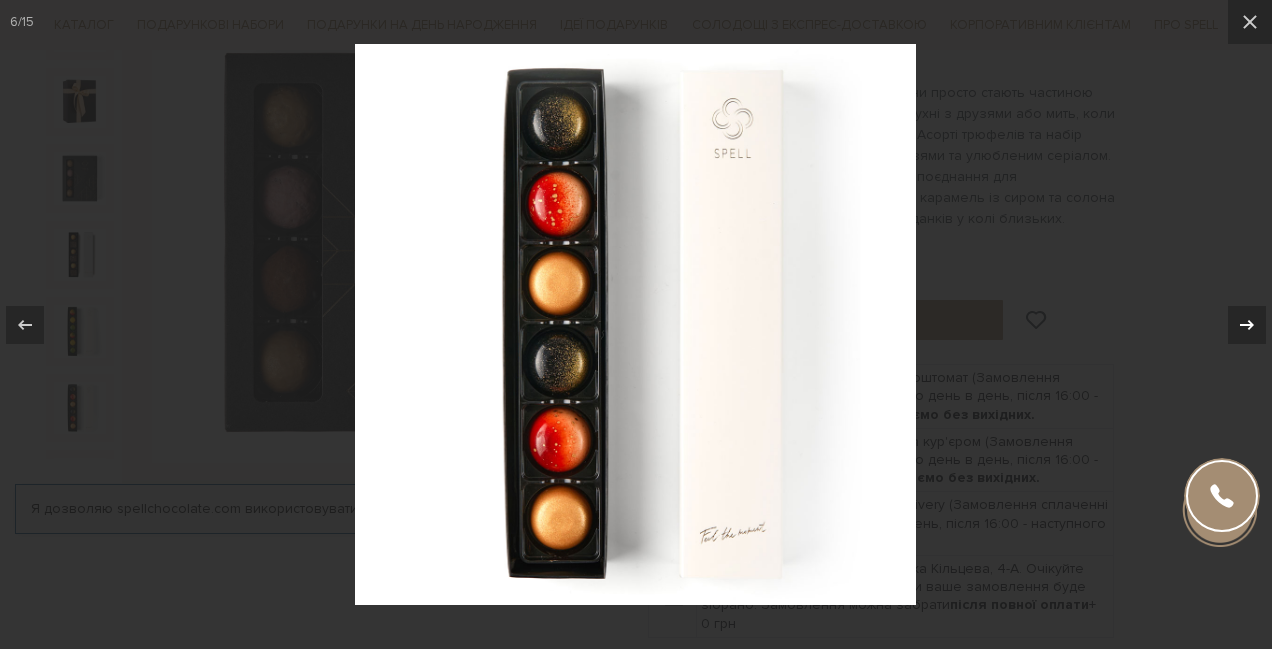 click at bounding box center (1247, 325) 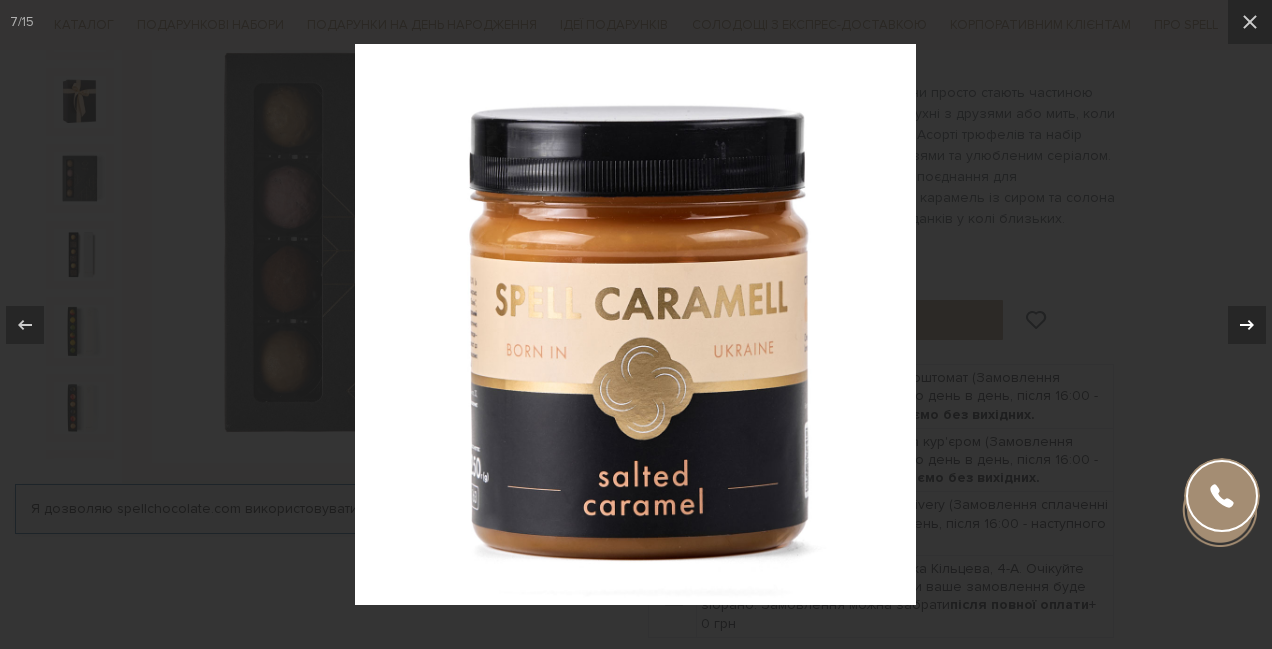 click at bounding box center (1247, 325) 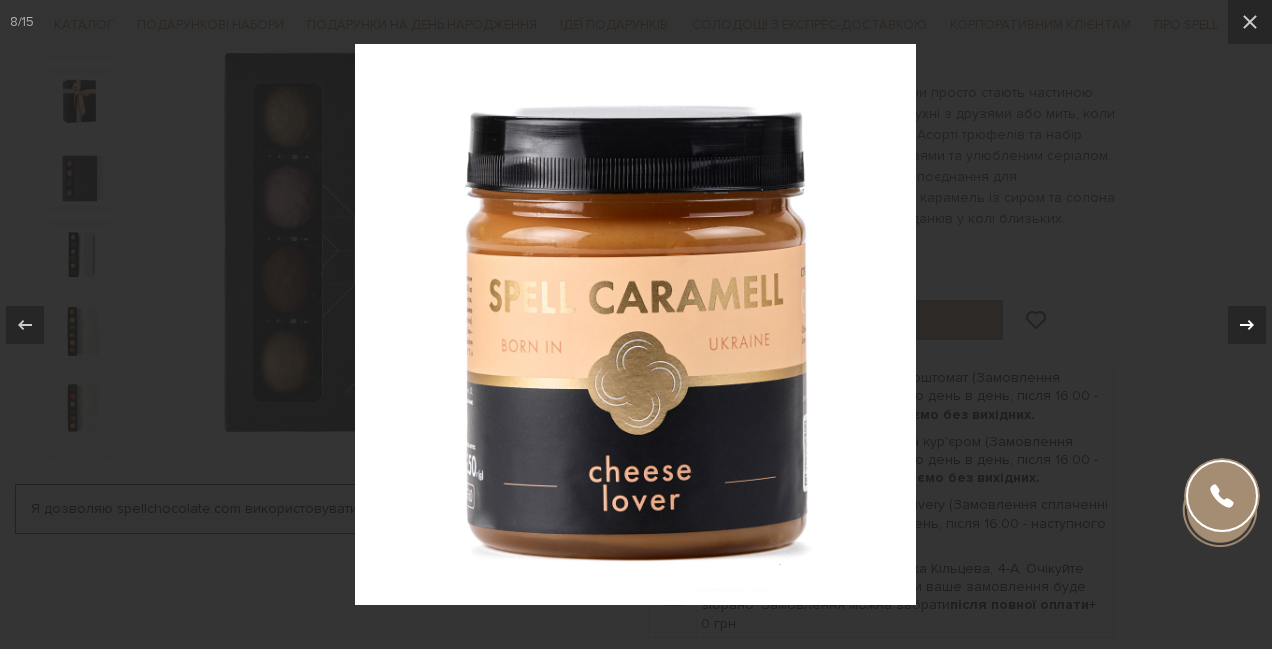 click at bounding box center (1247, 325) 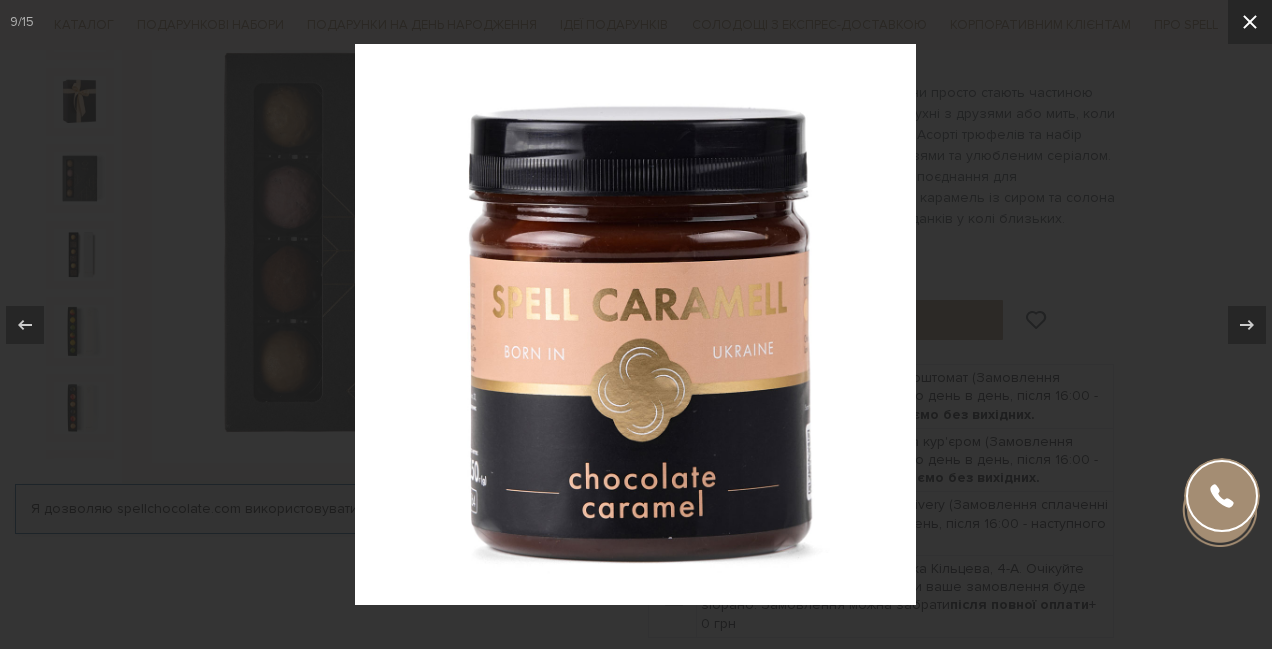 click 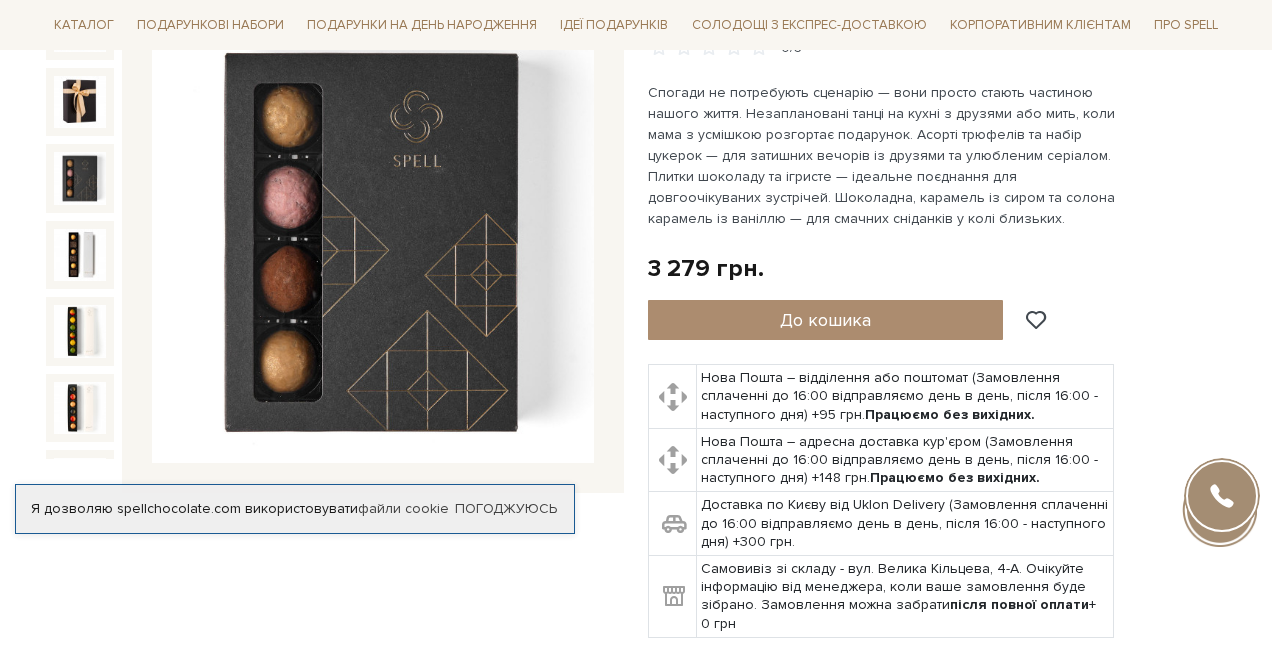 scroll, scrollTop: 412, scrollLeft: 0, axis: vertical 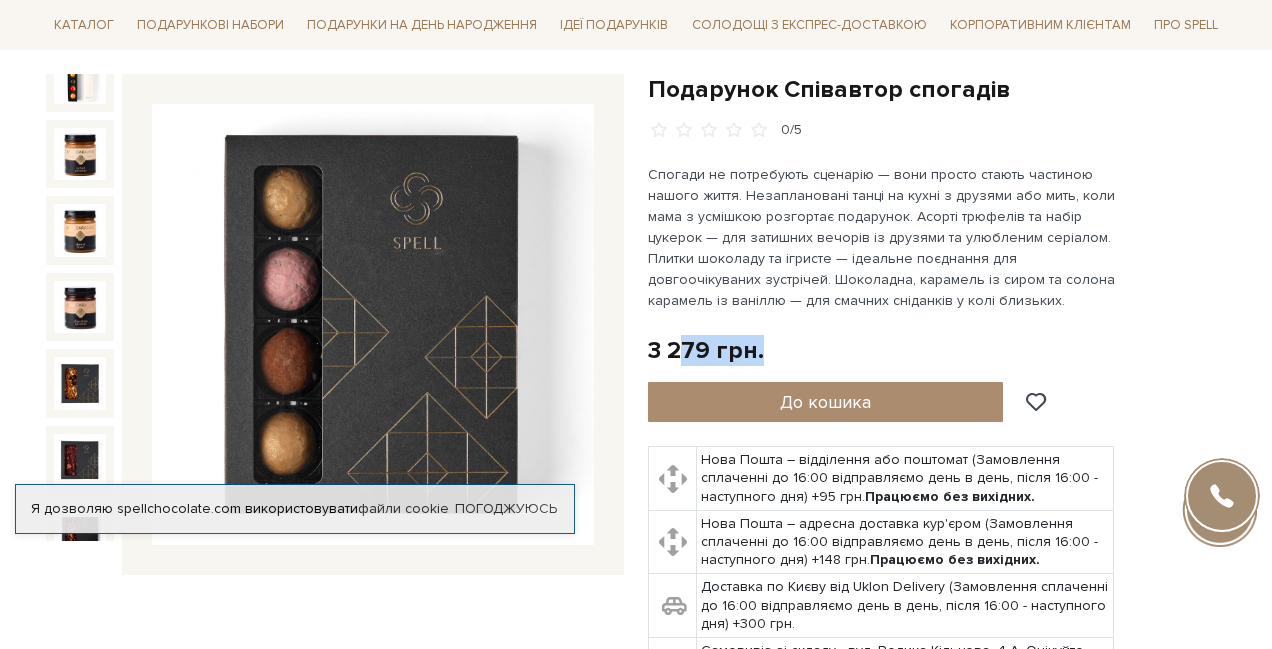 drag, startPoint x: 686, startPoint y: 341, endPoint x: 869, endPoint y: 349, distance: 183.17477 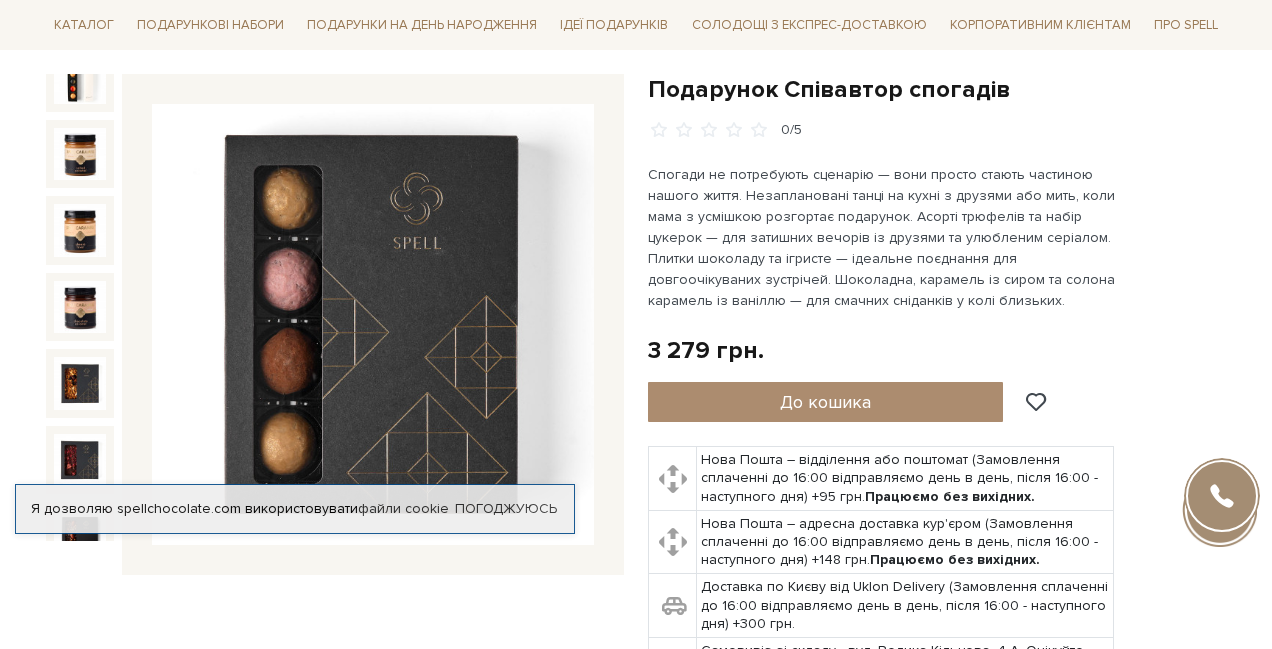 click on "Спогади не потребують сценарію — вони просто стають частиною нашого життя. Незаплановані танці на кухні з друзями або мить, коли мама з усмішкою розгортає подарунок. Асорті трюфелів та набір цукерок — для затишних вечорів із друзями та улюбленим серіалом. Плитки шоколаду та ігристе — ідеальне поєднання для довгоочікуваних зустрічей. Шоколадна, карамель із сиром та солона карамель із ваніллю — для смачних сніданків у колі близьких." at bounding box center (882, 237) 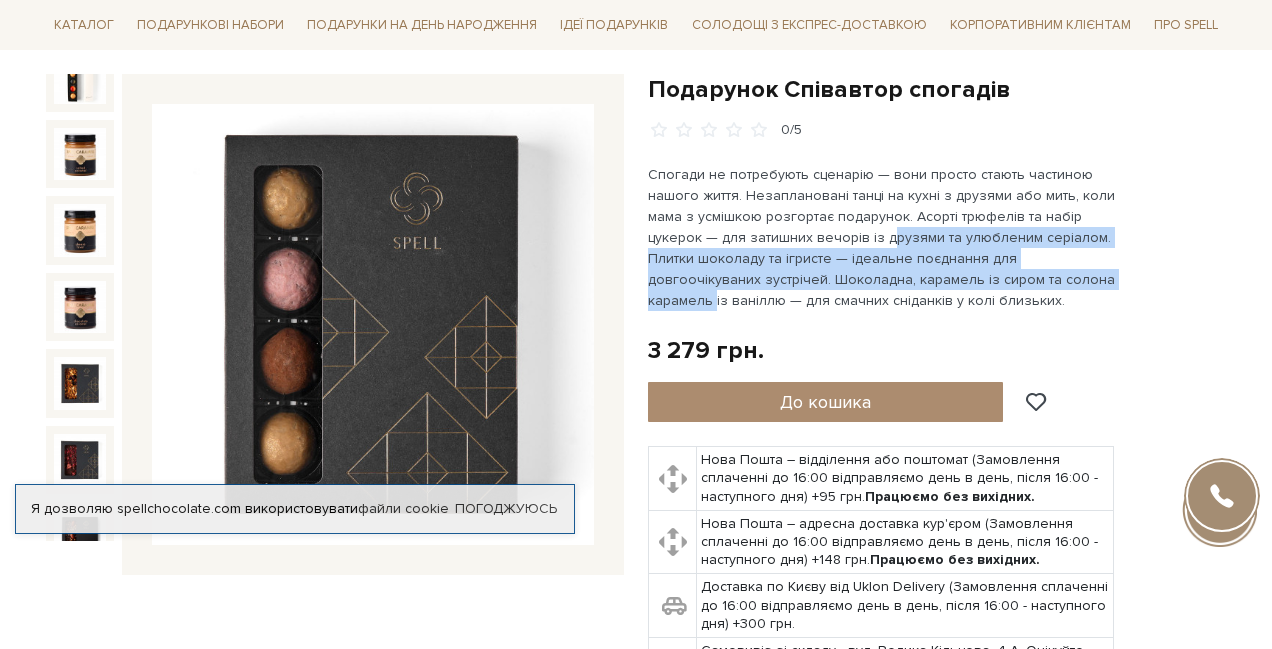 drag, startPoint x: 897, startPoint y: 231, endPoint x: 1027, endPoint y: 300, distance: 147.17676 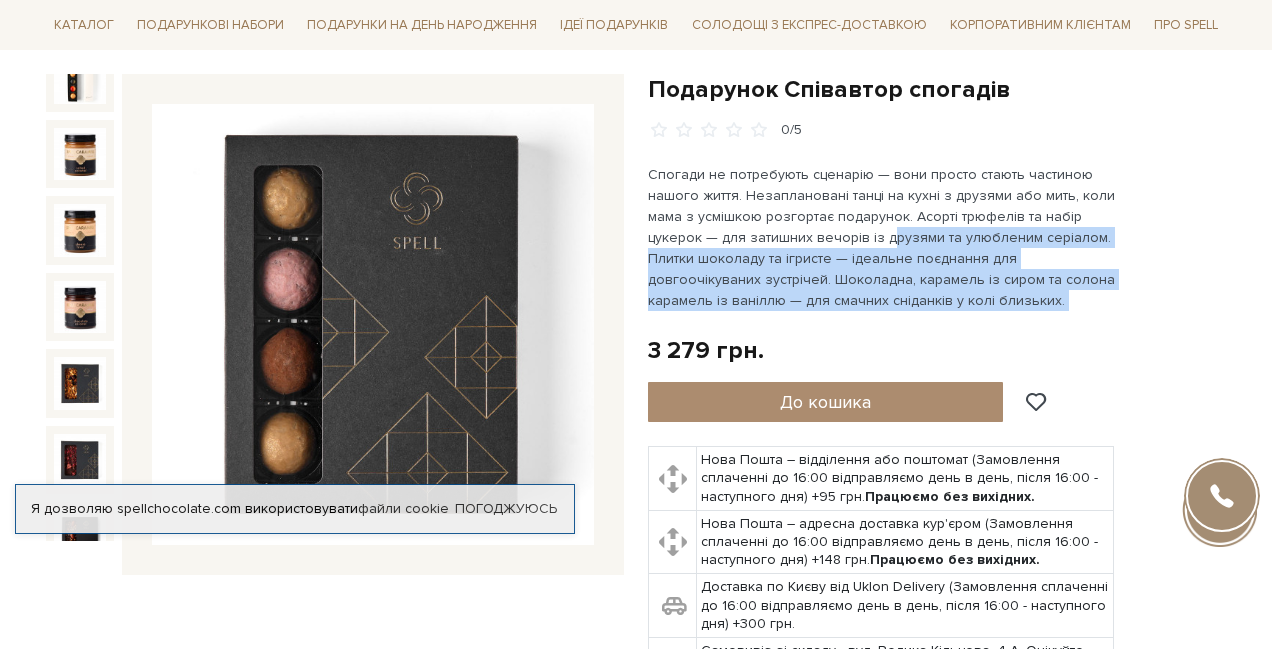 click on "Спогади не потребують сценарію — вони просто стають частиною нашого життя. Незаплановані танці на кухні з друзями або мить, коли мама з усмішкою розгортає подарунок. Асорті трюфелів та набір цукерок — для затишних вечорів із друзями та улюбленим серіалом. Плитки шоколаду та ігристе — ідеальне поєднання для довгоочікуваних зустрічей. Шоколадна, карамель із сиром та солона карамель із ваніллю — для смачних сніданків у колі близьких." at bounding box center [882, 237] 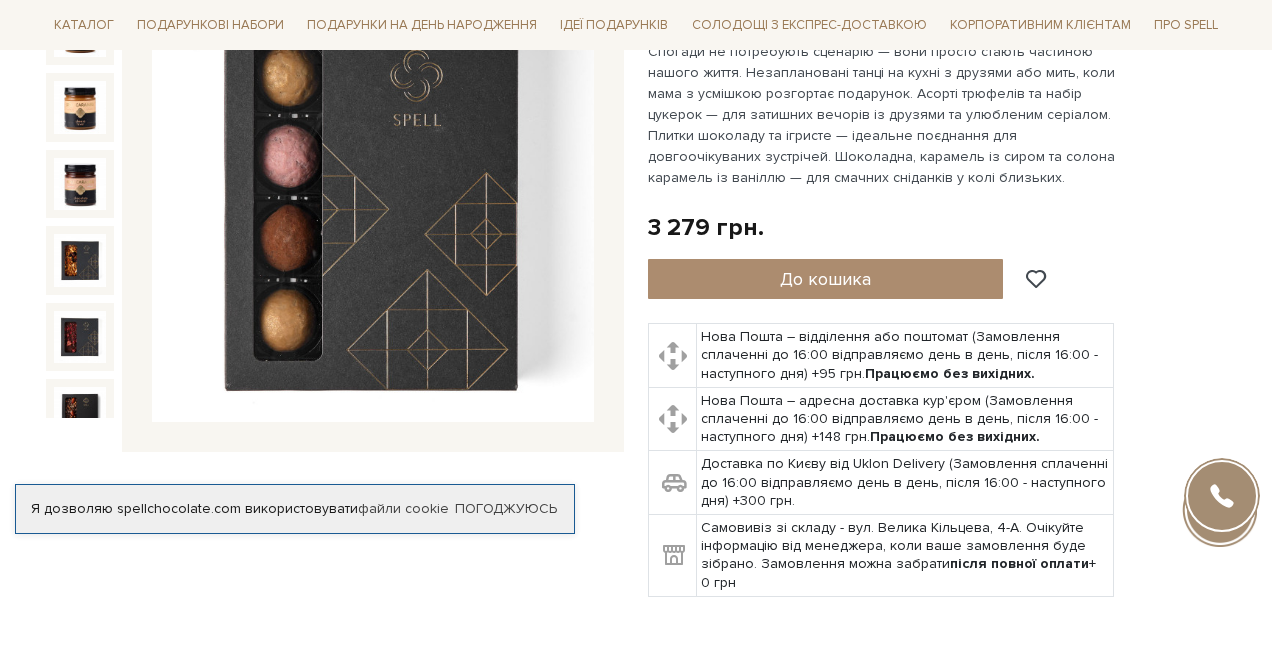 scroll, scrollTop: 335, scrollLeft: 0, axis: vertical 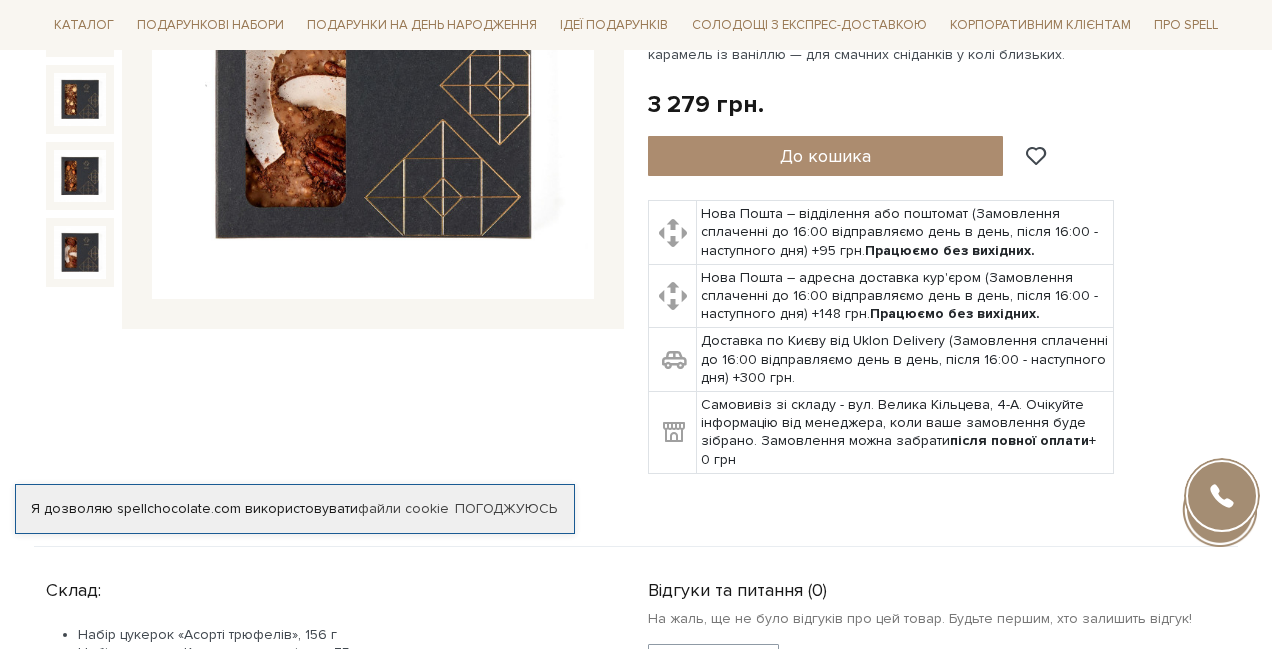 click at bounding box center [80, 252] 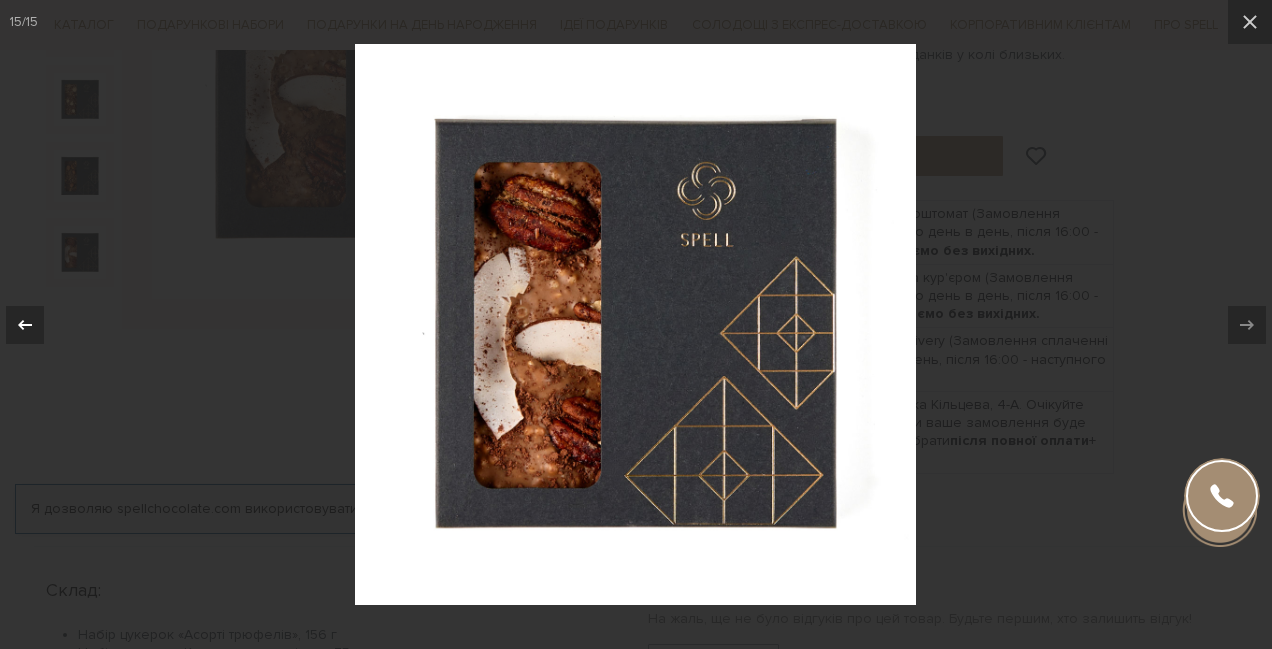 click at bounding box center [35, 325] 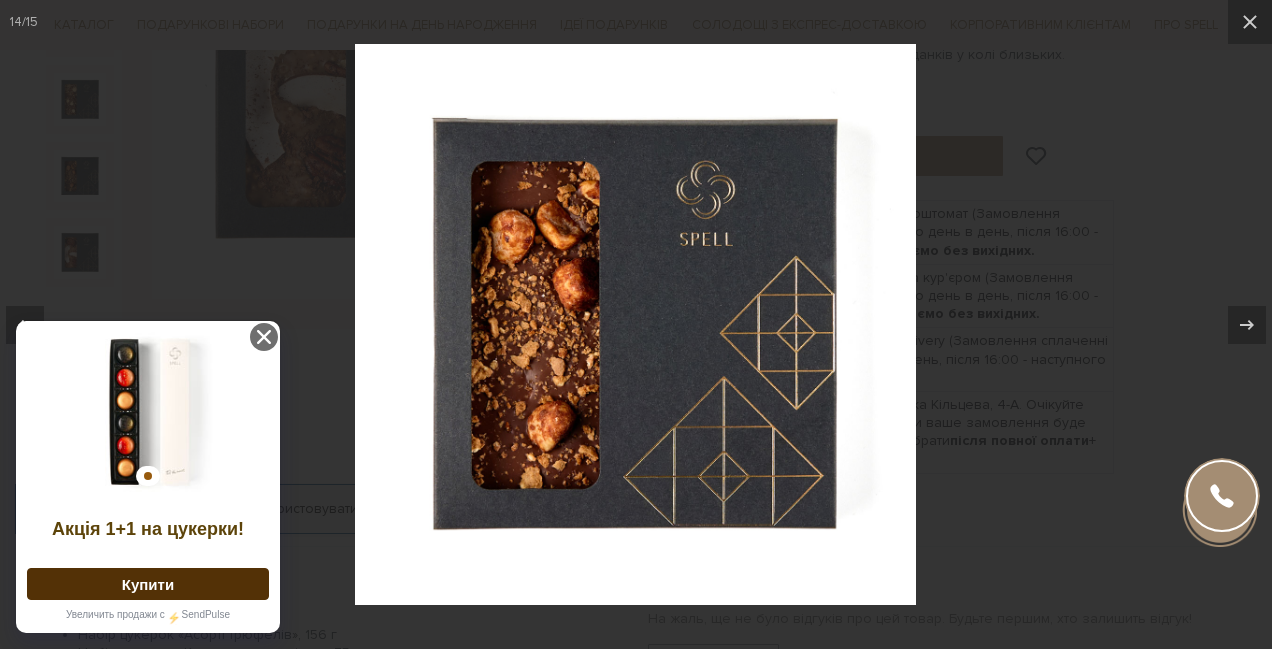click on "Акція [NUMBER]+[NUMBER] на цукерки! Купити Увеличить продажи с SendPulse" at bounding box center [148, 477] 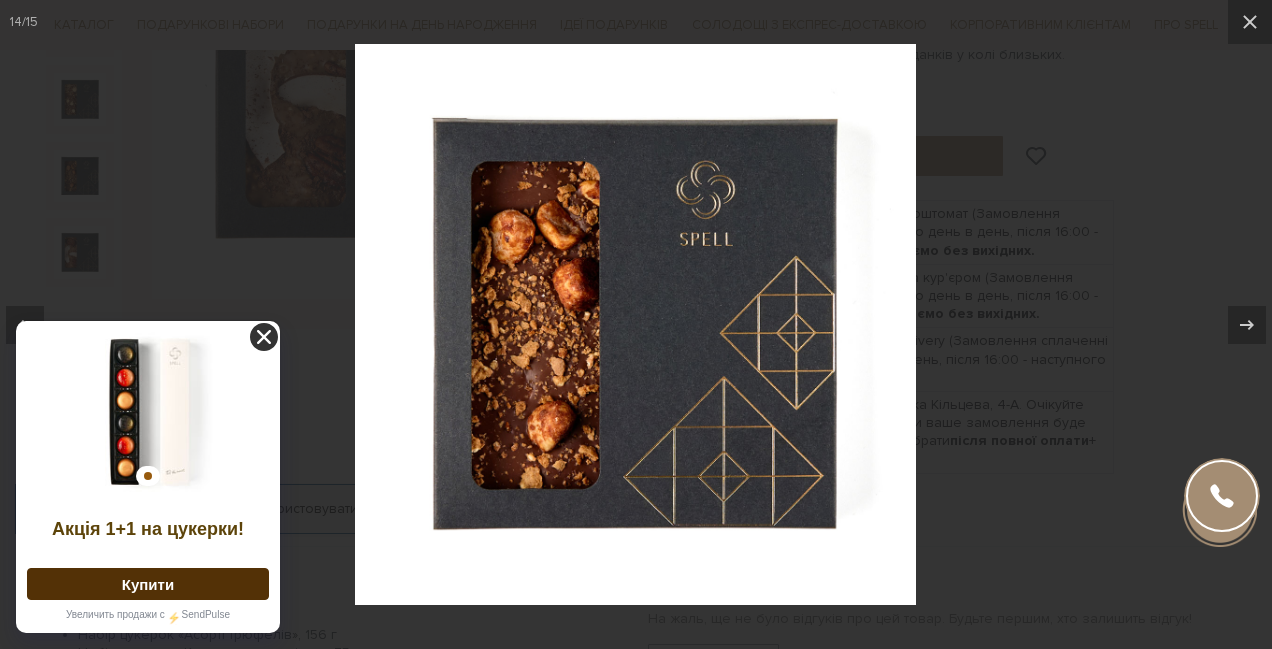 click 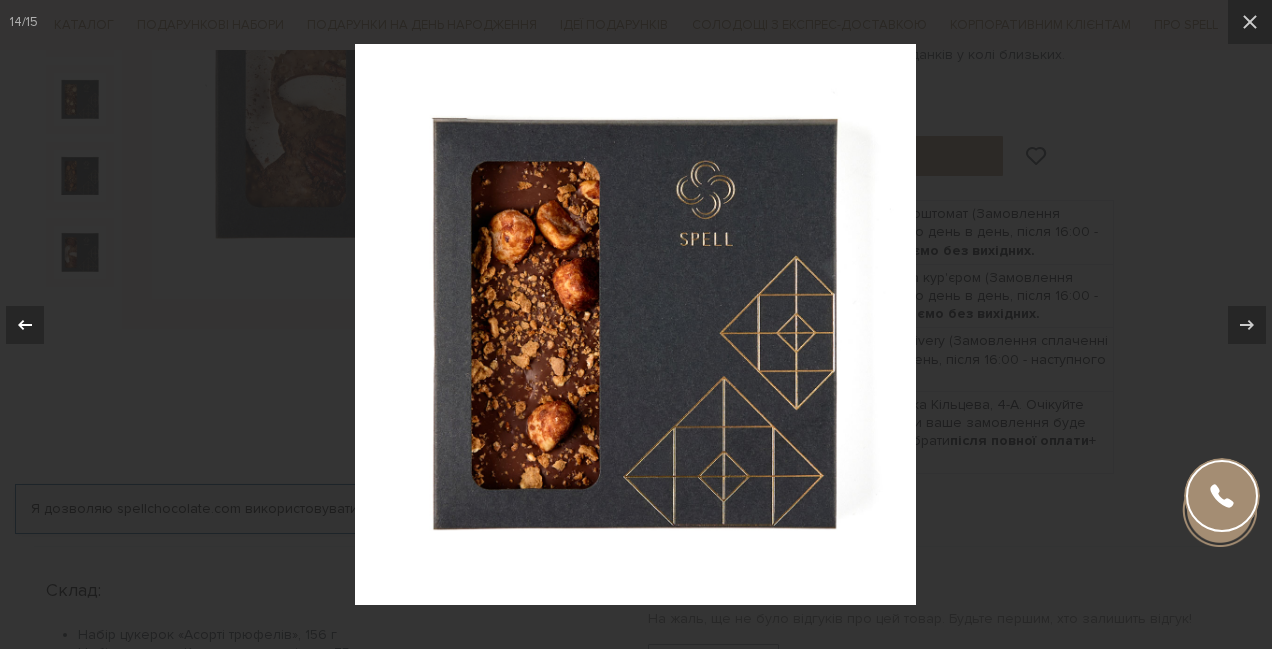 click 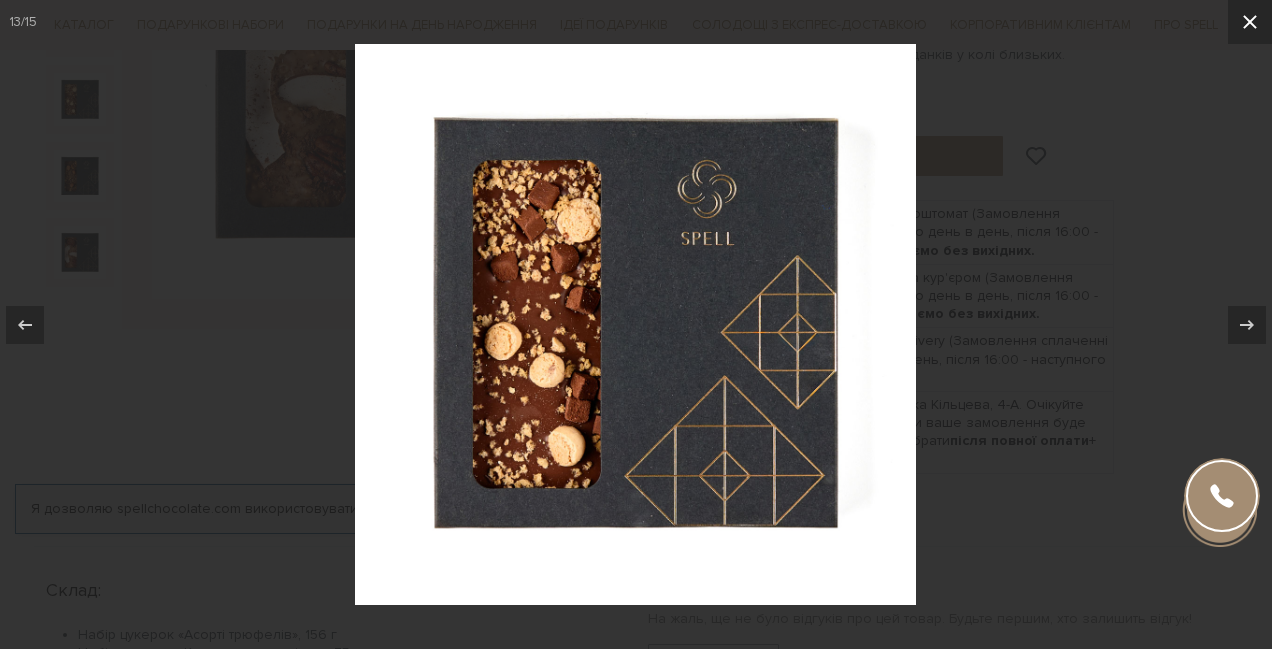 click 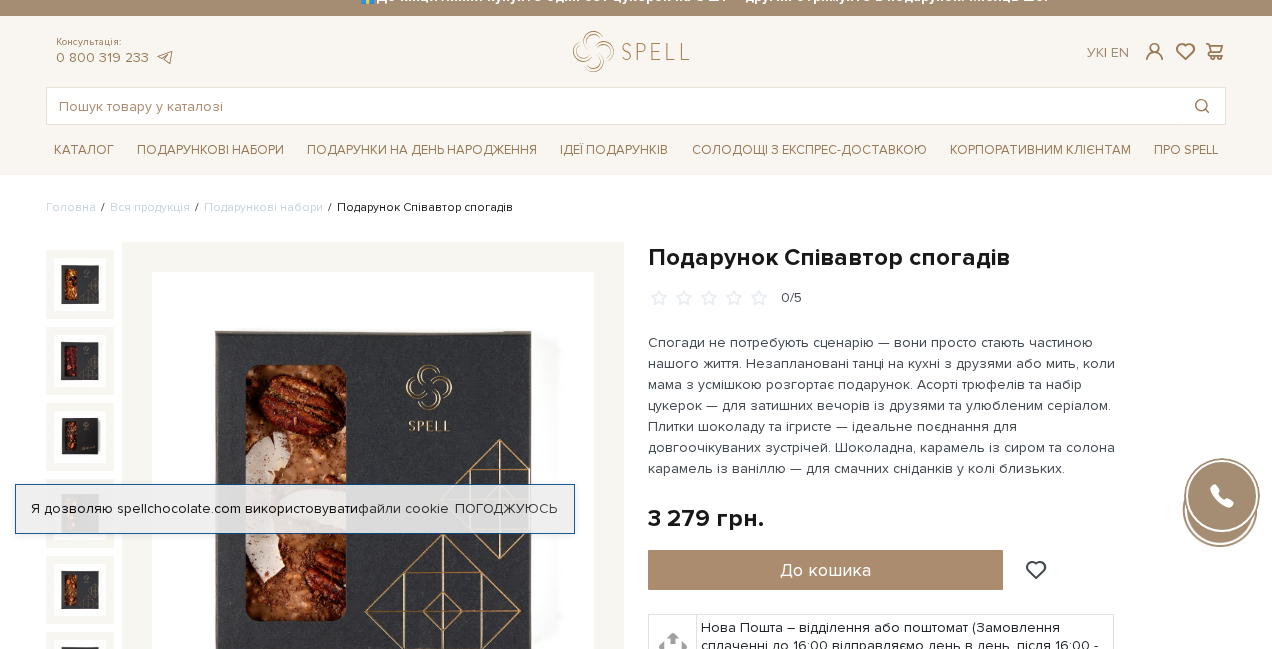 scroll, scrollTop: 21, scrollLeft: 0, axis: vertical 